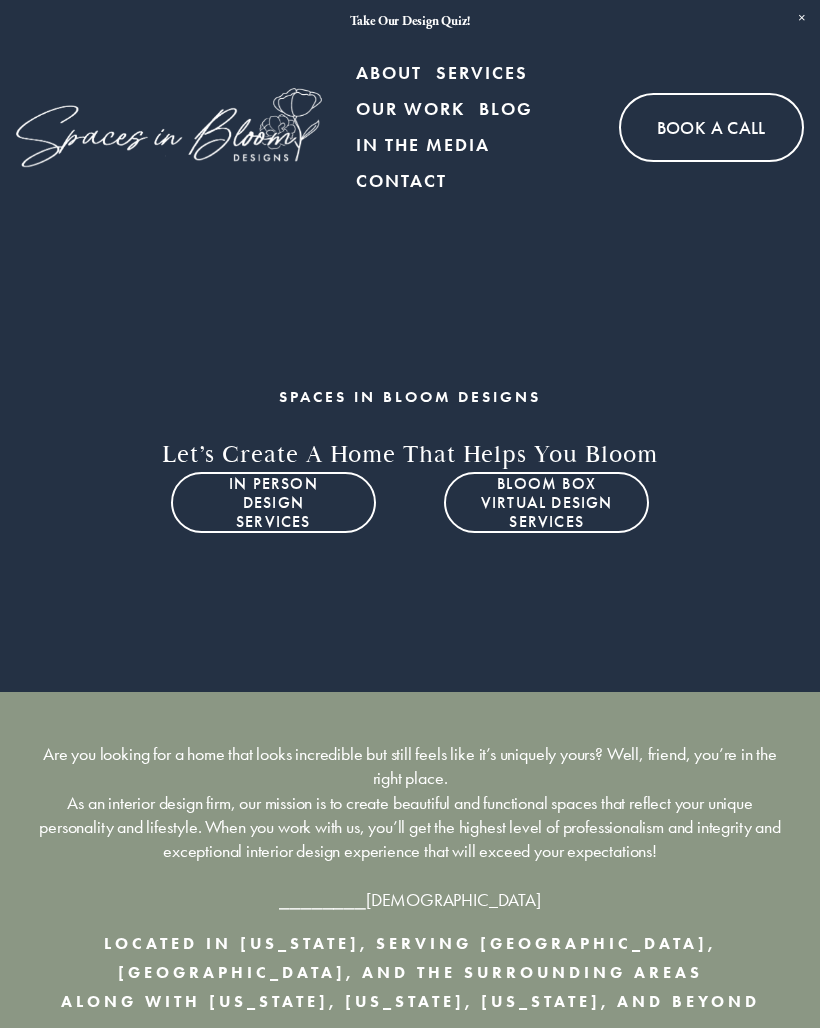 scroll, scrollTop: 0, scrollLeft: 0, axis: both 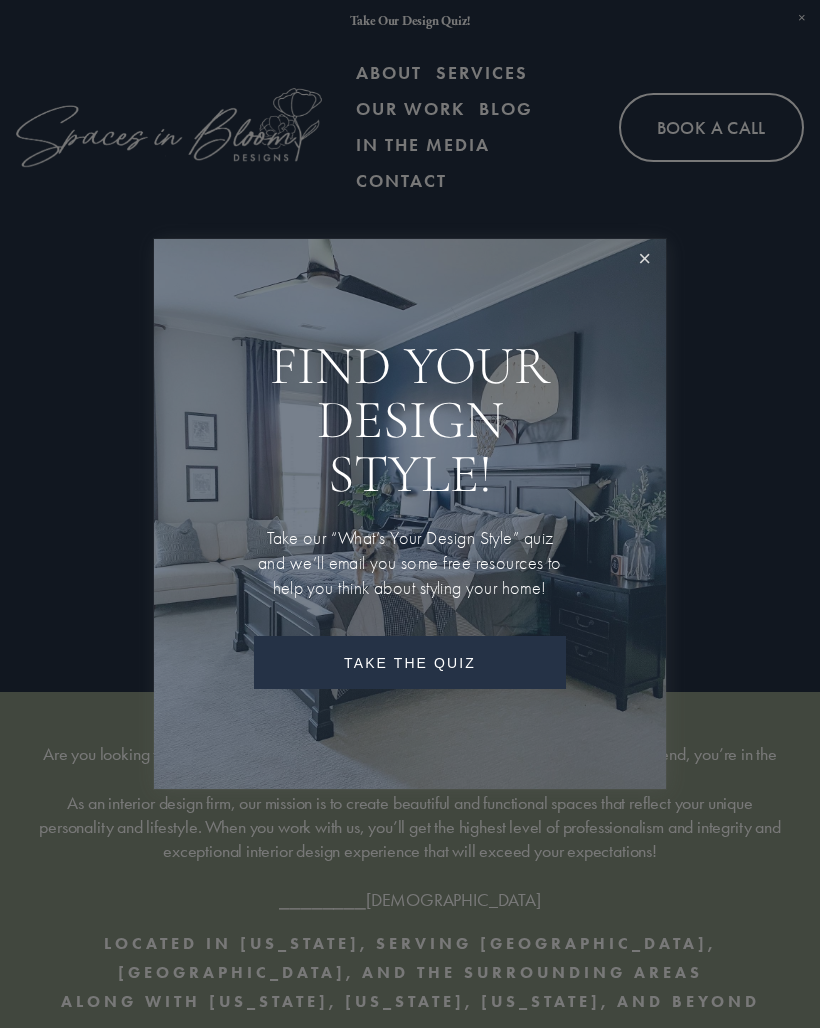 click at bounding box center [644, 260] 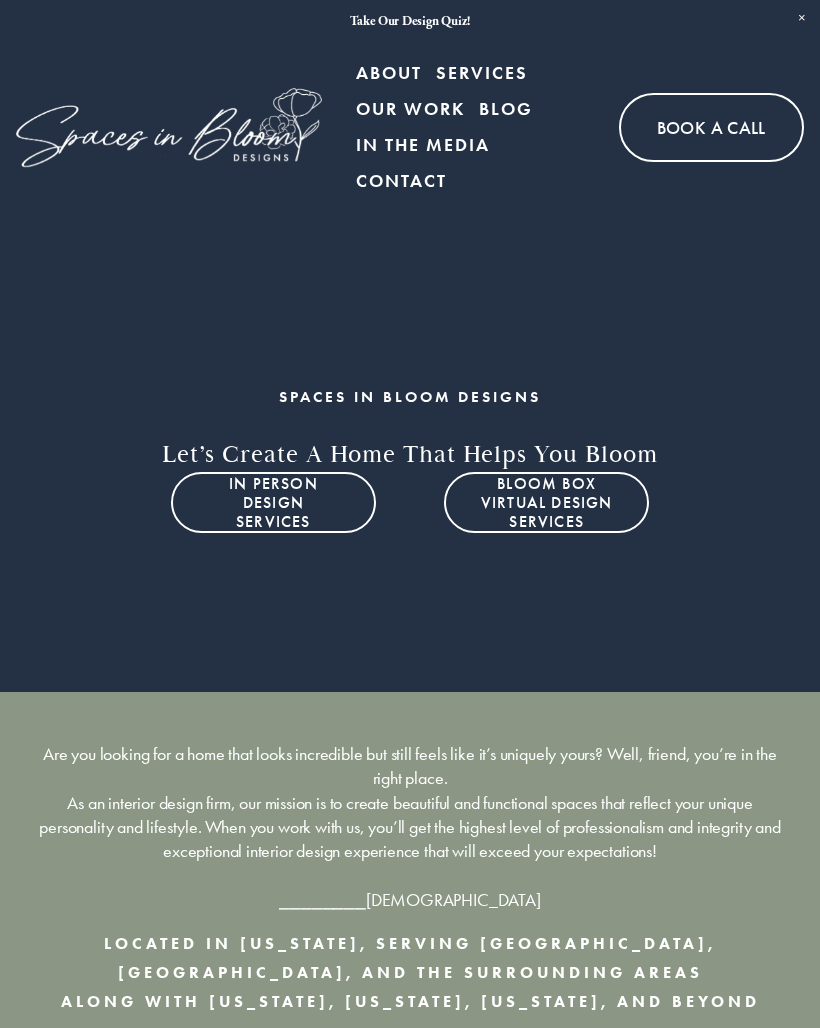 click at bounding box center [0, 0] 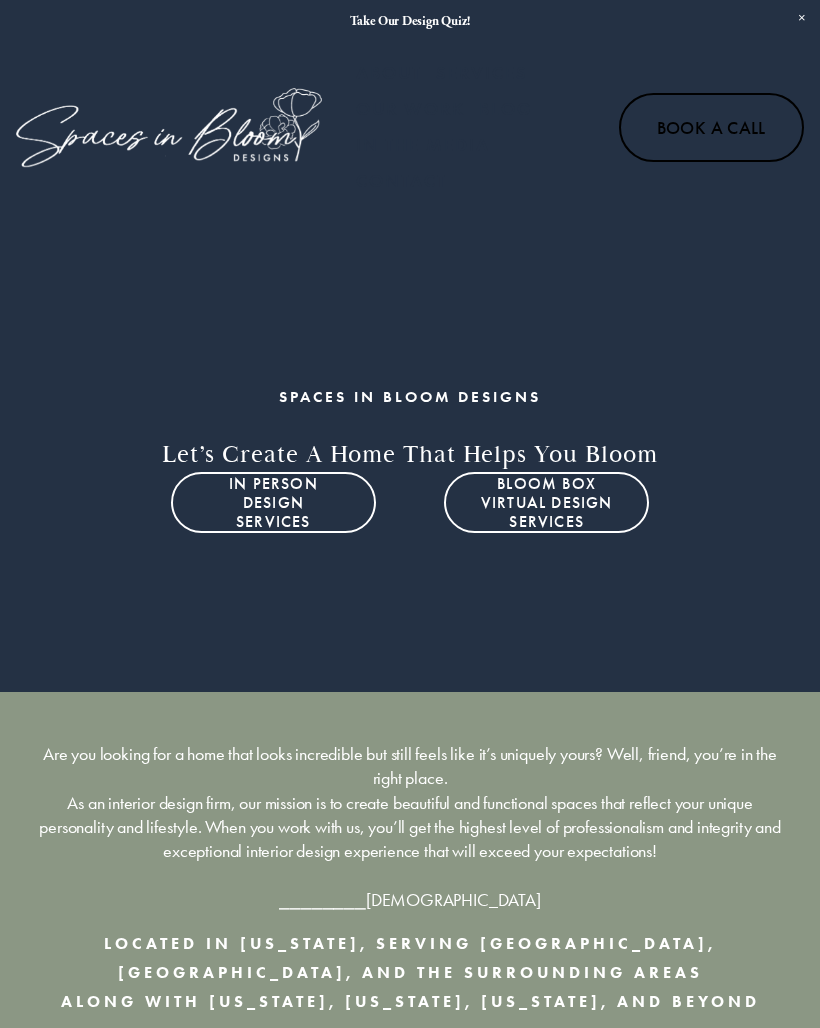 click on "Our Work" at bounding box center (410, 518) 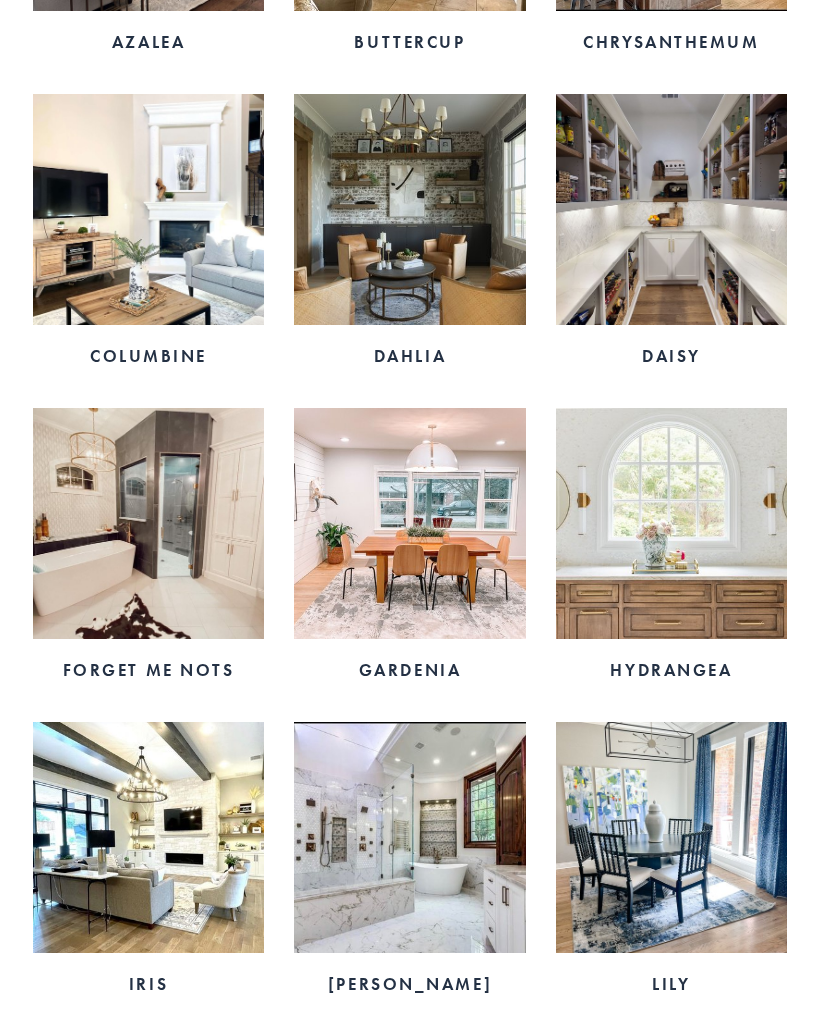 scroll, scrollTop: 1157, scrollLeft: 0, axis: vertical 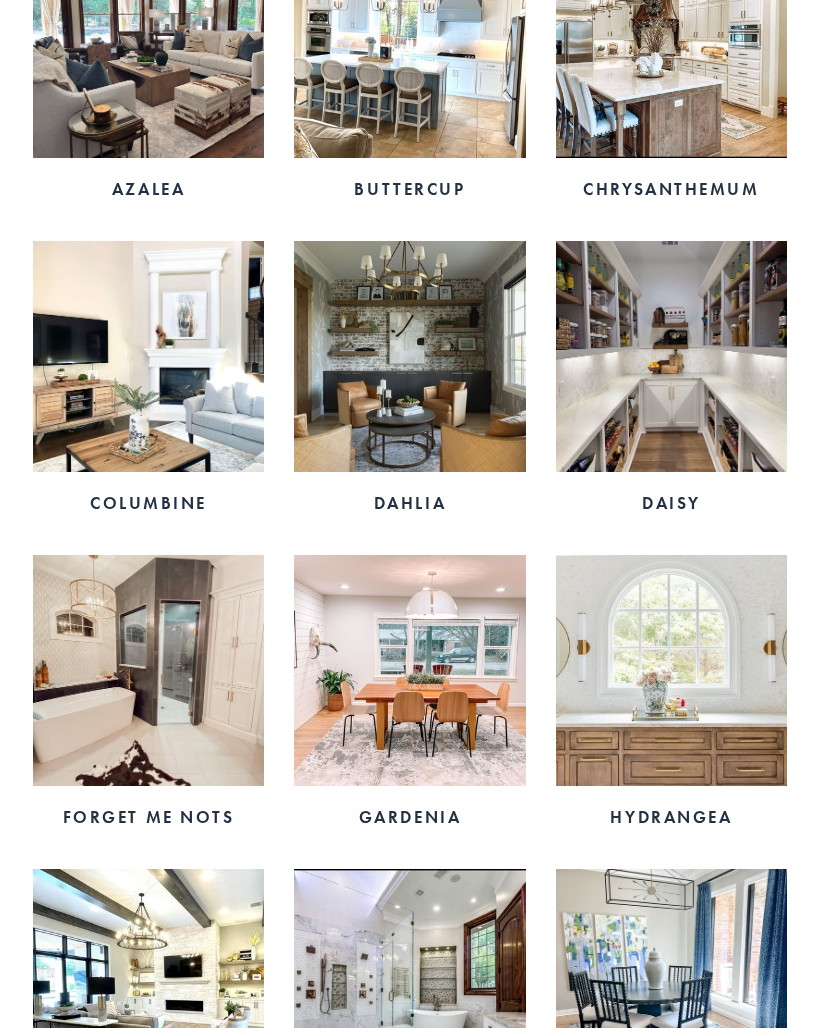 click at bounding box center (671, 670) 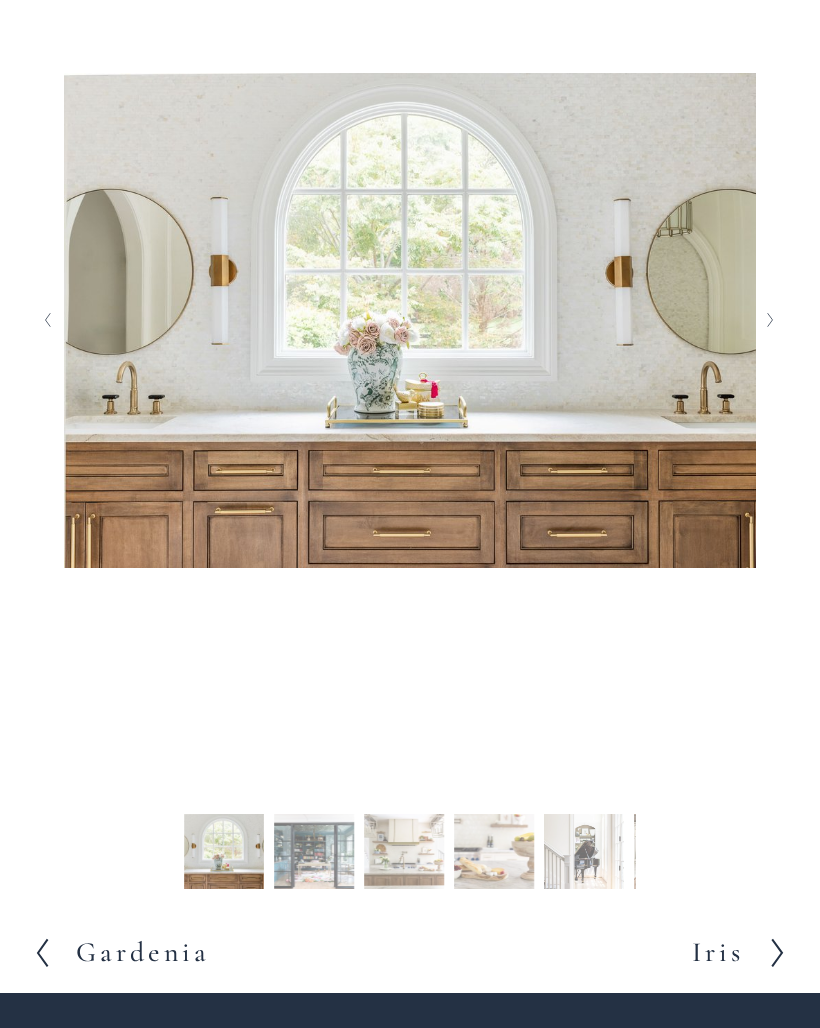 scroll, scrollTop: 576, scrollLeft: 0, axis: vertical 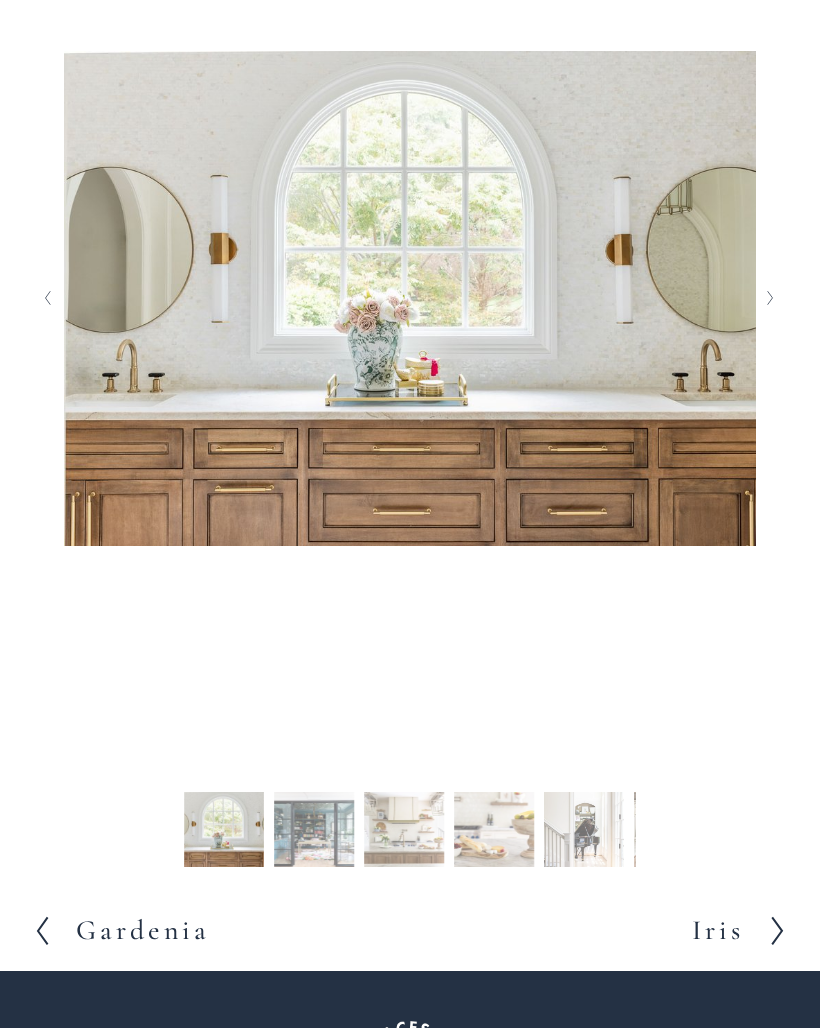 click on "Slide 1
Slide 1 (current slide)" at bounding box center (224, 833) 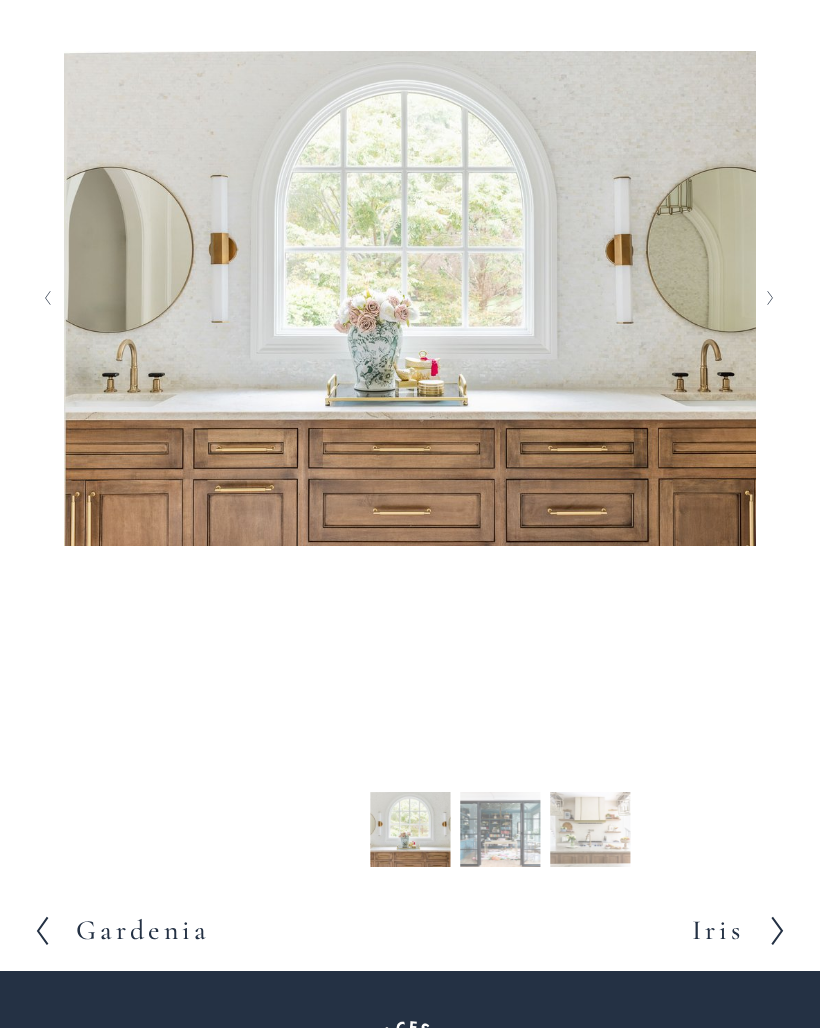 click on "Slide 2
Slide 2 (current slide)" at bounding box center [500, 833] 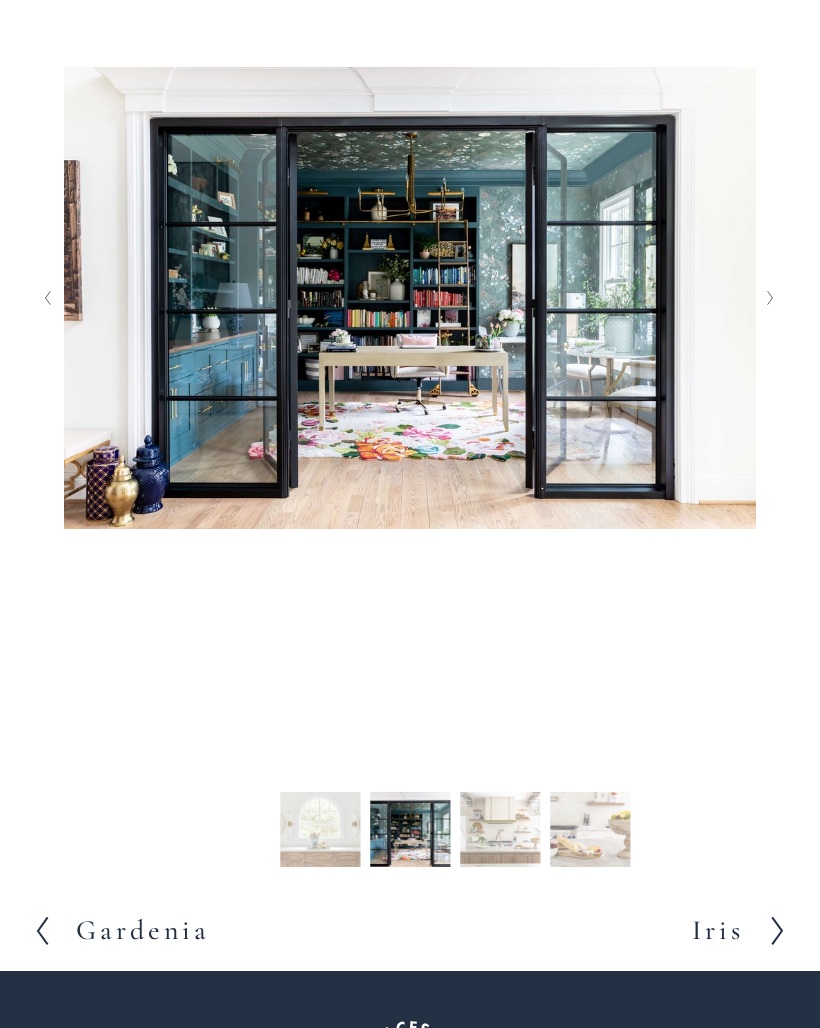 click on "Slide 3
Slide 3 (current slide)" at bounding box center [500, 832] 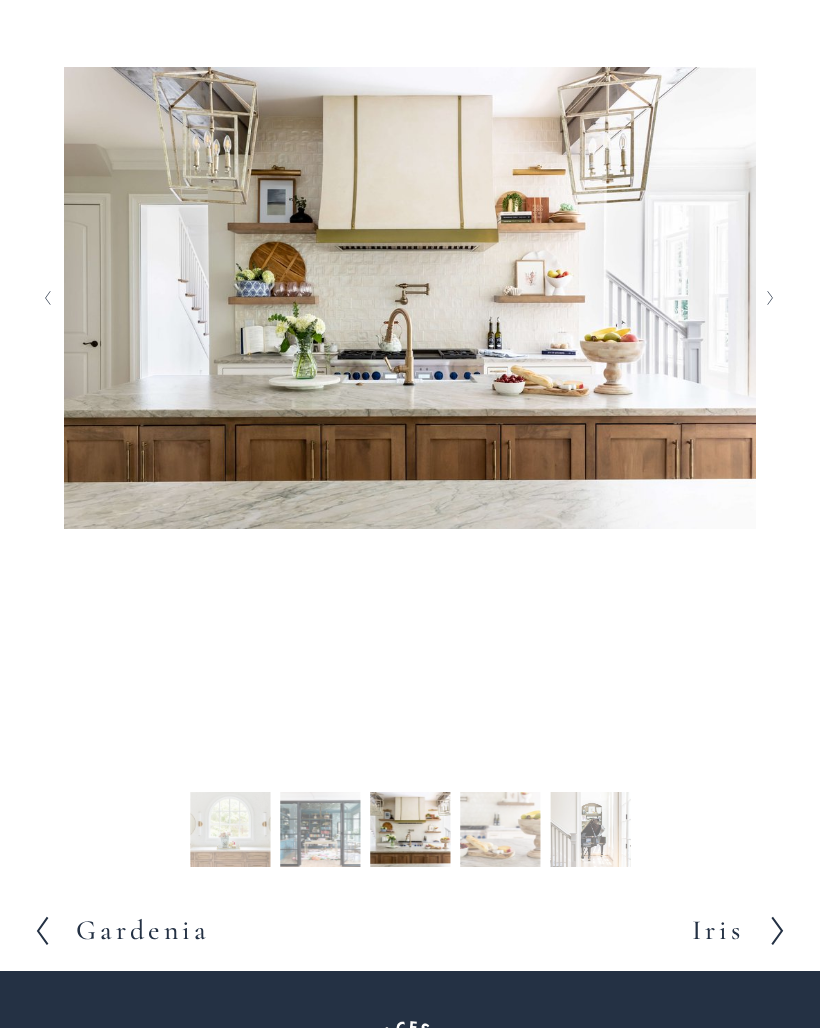 click on "Slide 4
Slide 4 (current slide)" at bounding box center (500, 832) 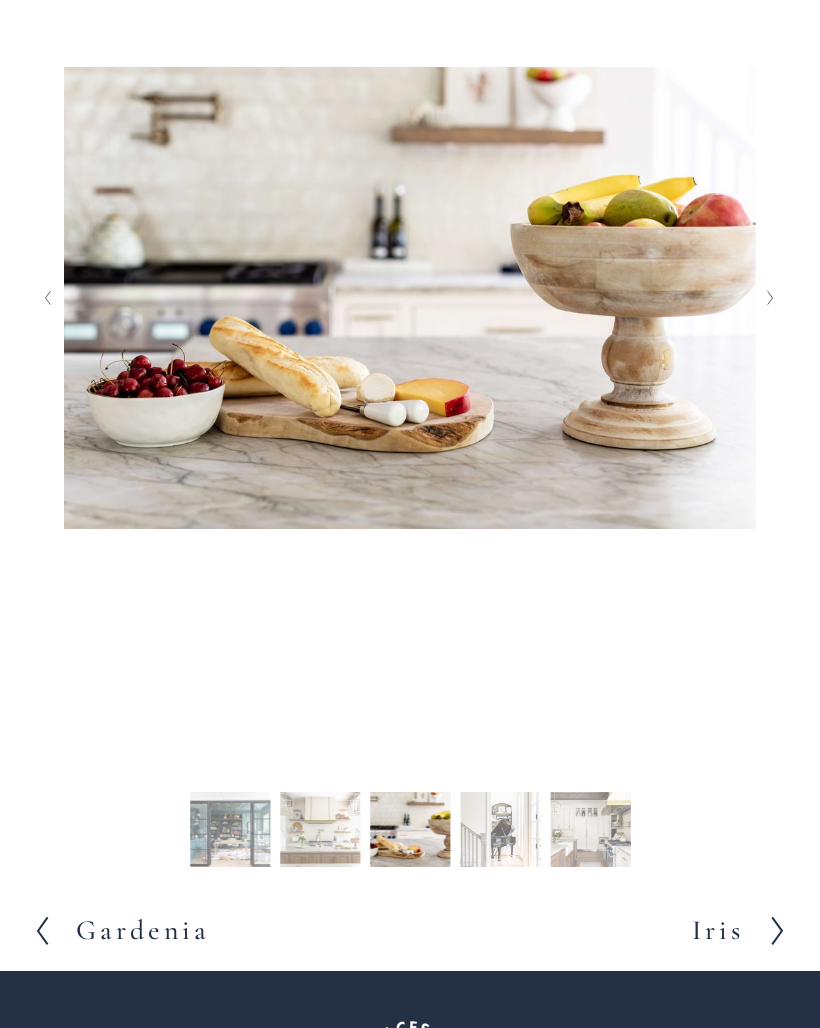 click on "Slide 5
Slide 5 (current slide)" at bounding box center (500, 832) 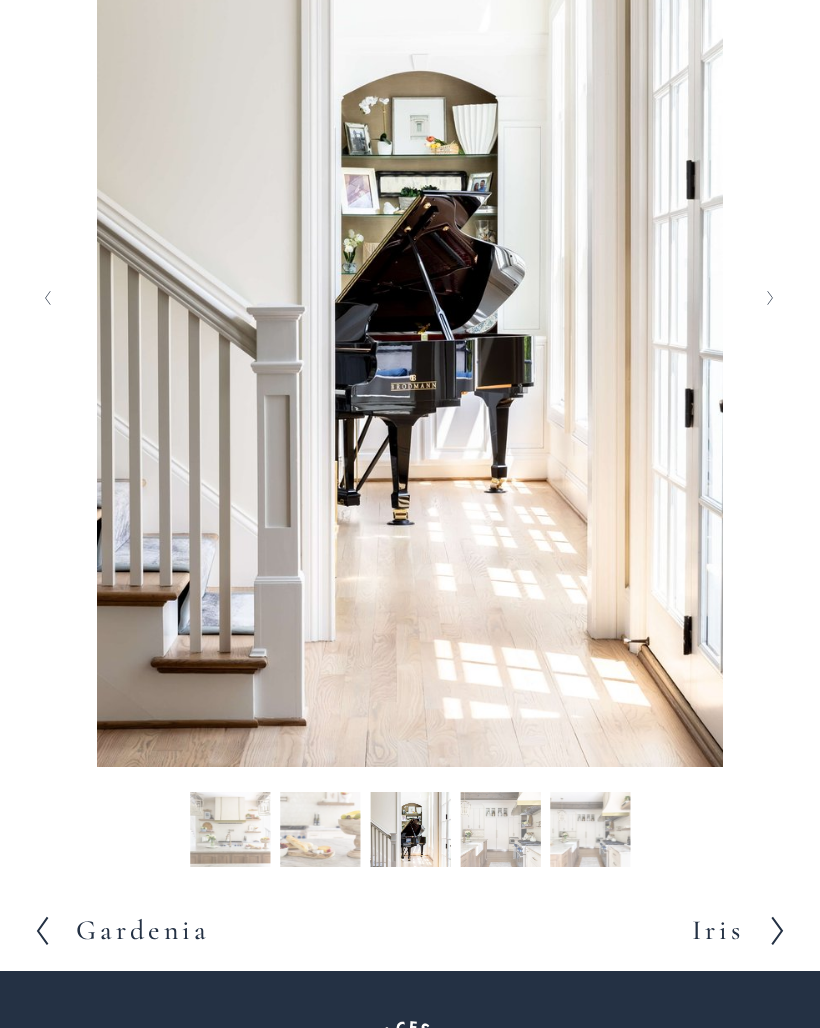 click on "Slide 6
Slide 6 (current slide)" at bounding box center (500, 832) 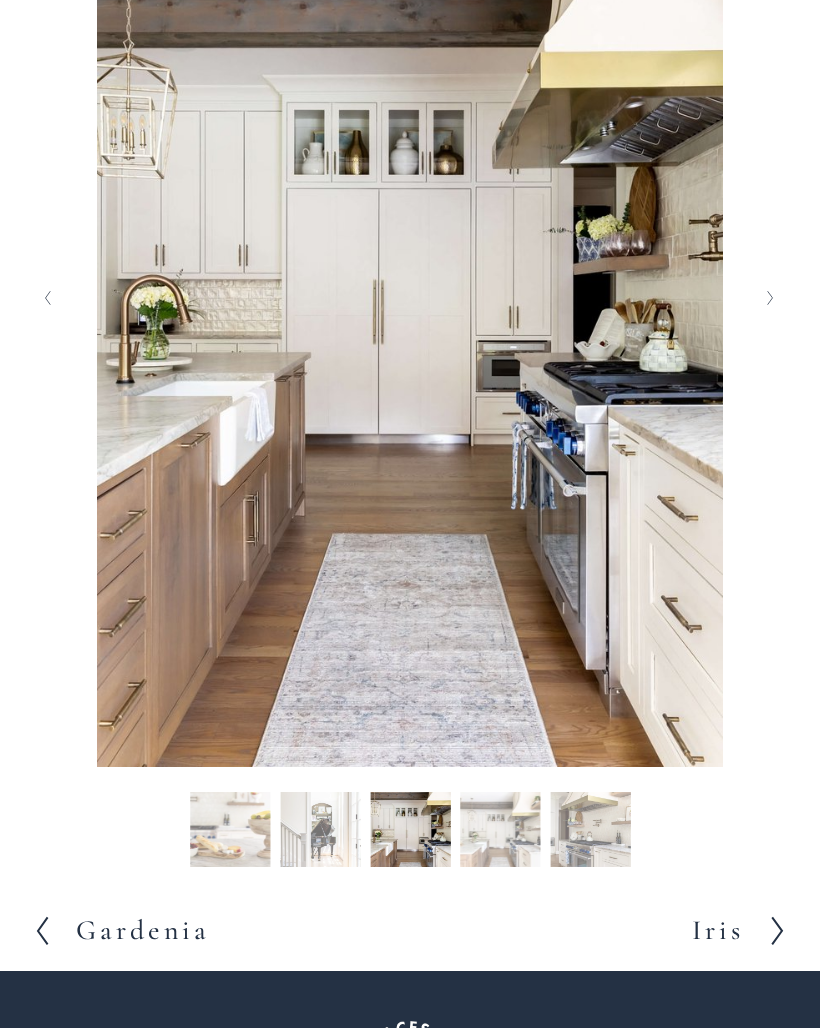 click on "Slide 7
Slide 7 (current slide)" at bounding box center [500, 832] 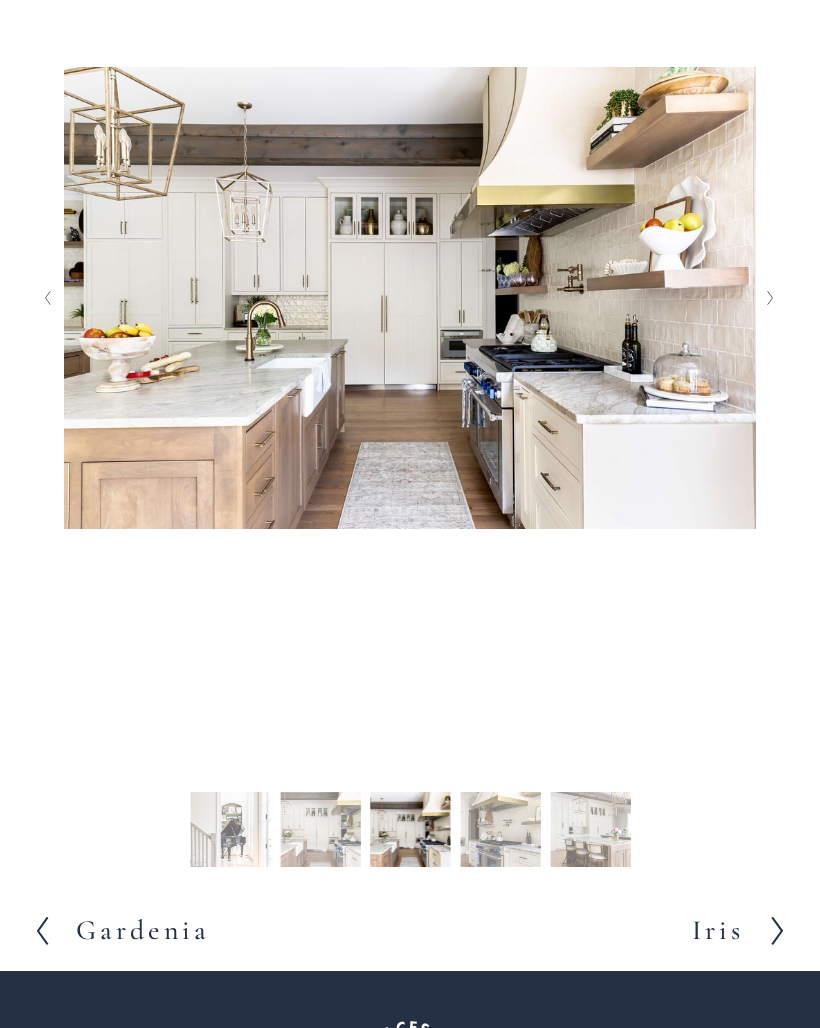 click on "Slide 8
Slide 8 (current slide)" at bounding box center (500, 832) 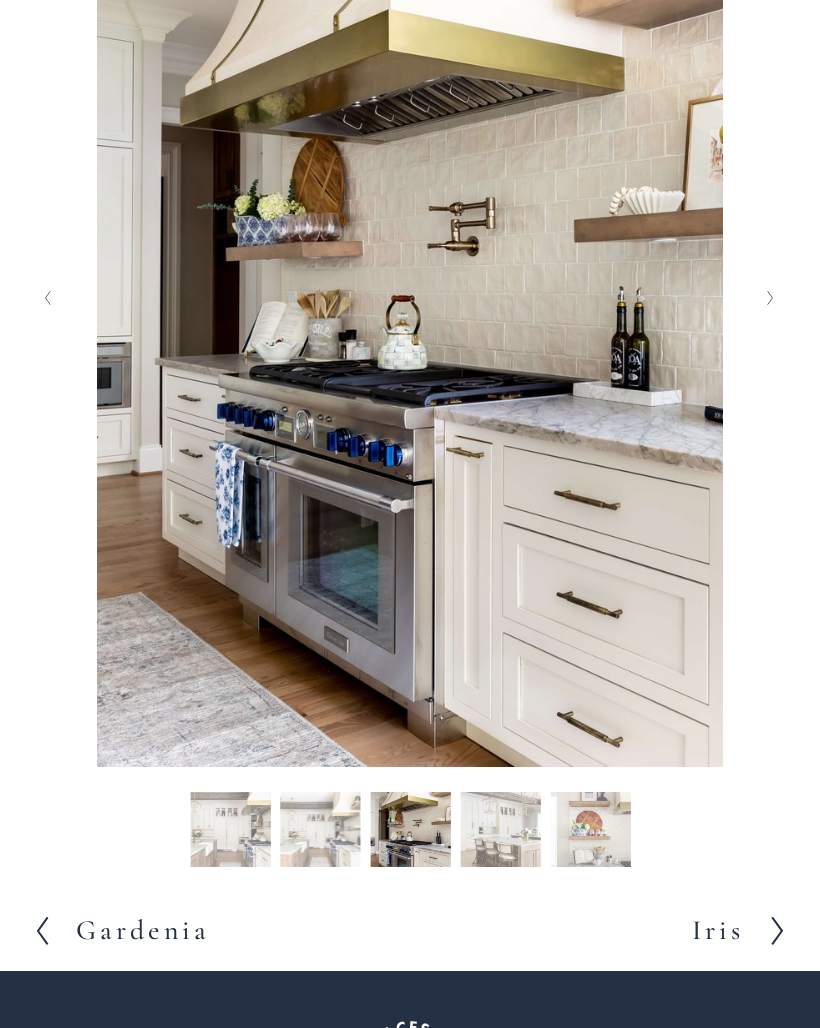click on "Slide 9
Slide 9 (current slide)" at bounding box center [500, 832] 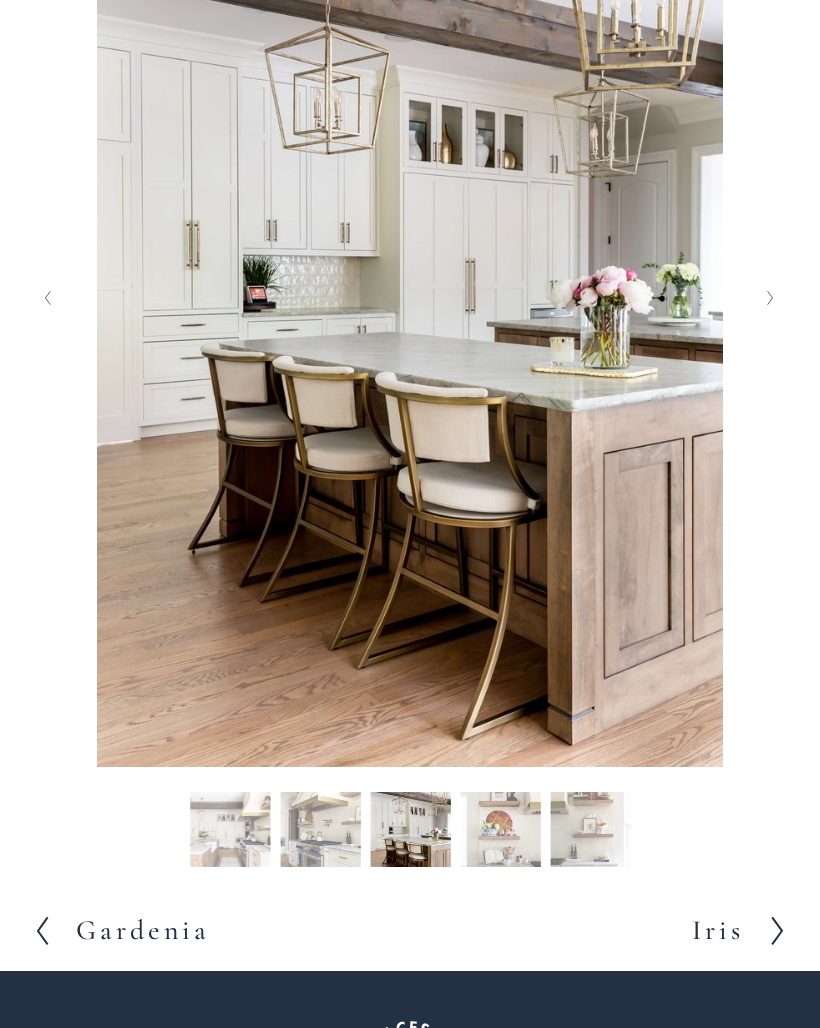 click on "Slide 10
Slide 10 (current slide)" at bounding box center (500, 832) 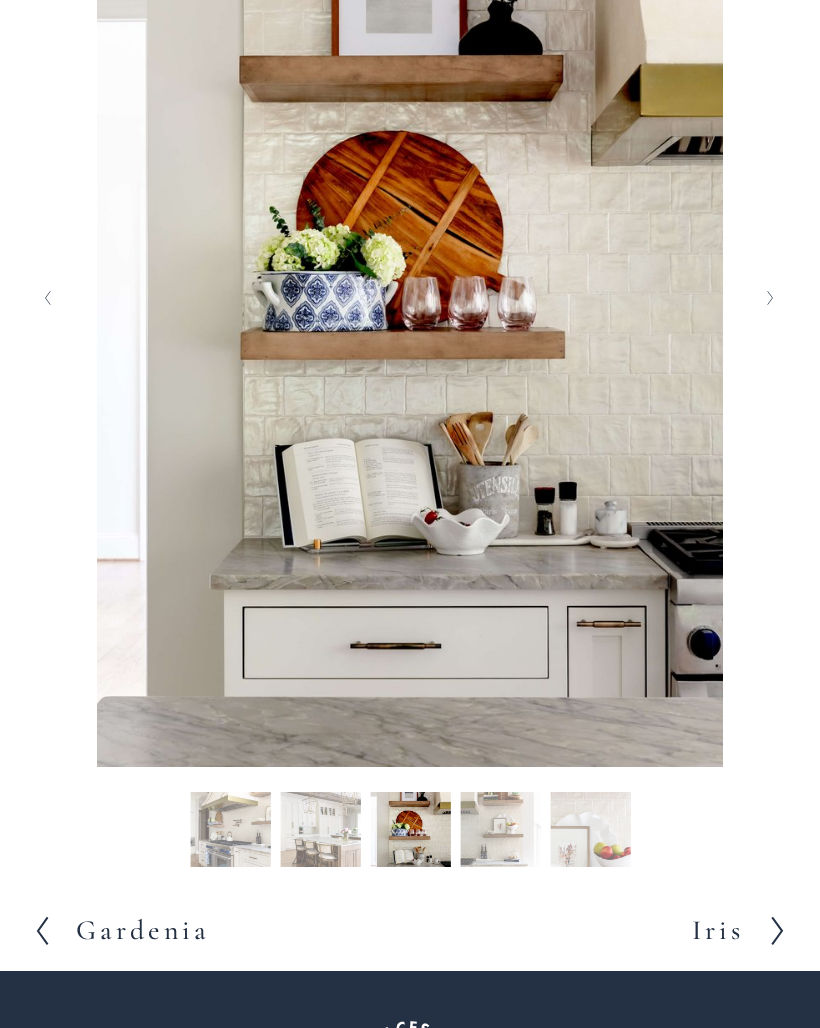 click on "Slide 11
Slide 11 (current slide)" at bounding box center (500, 832) 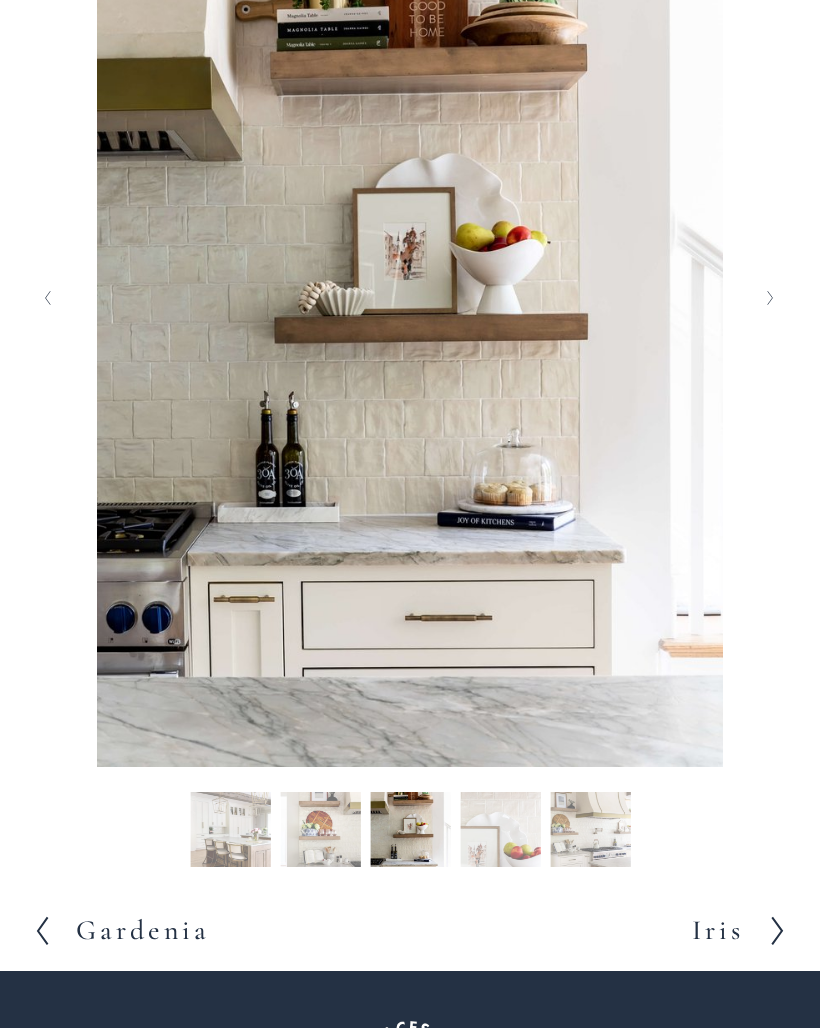 click on "Slide 12
Slide 12 (current slide)" at bounding box center [500, 832] 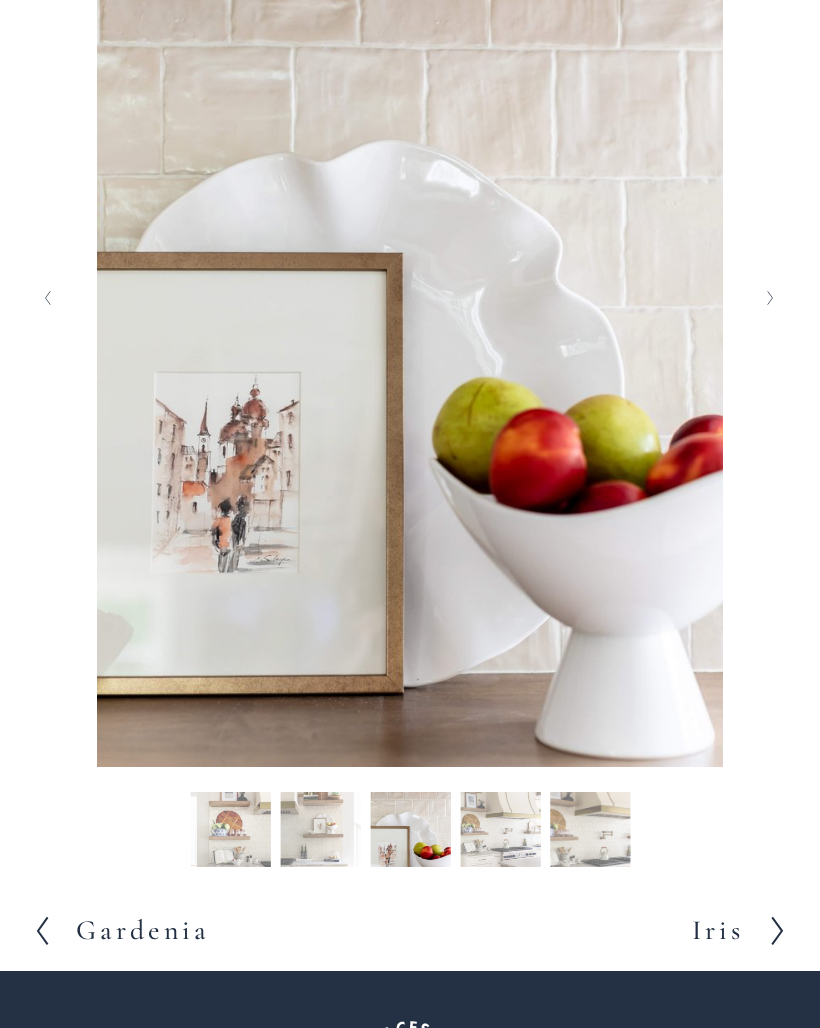 click on "Slide 13
Slide 13 (current slide)" at bounding box center (500, 832) 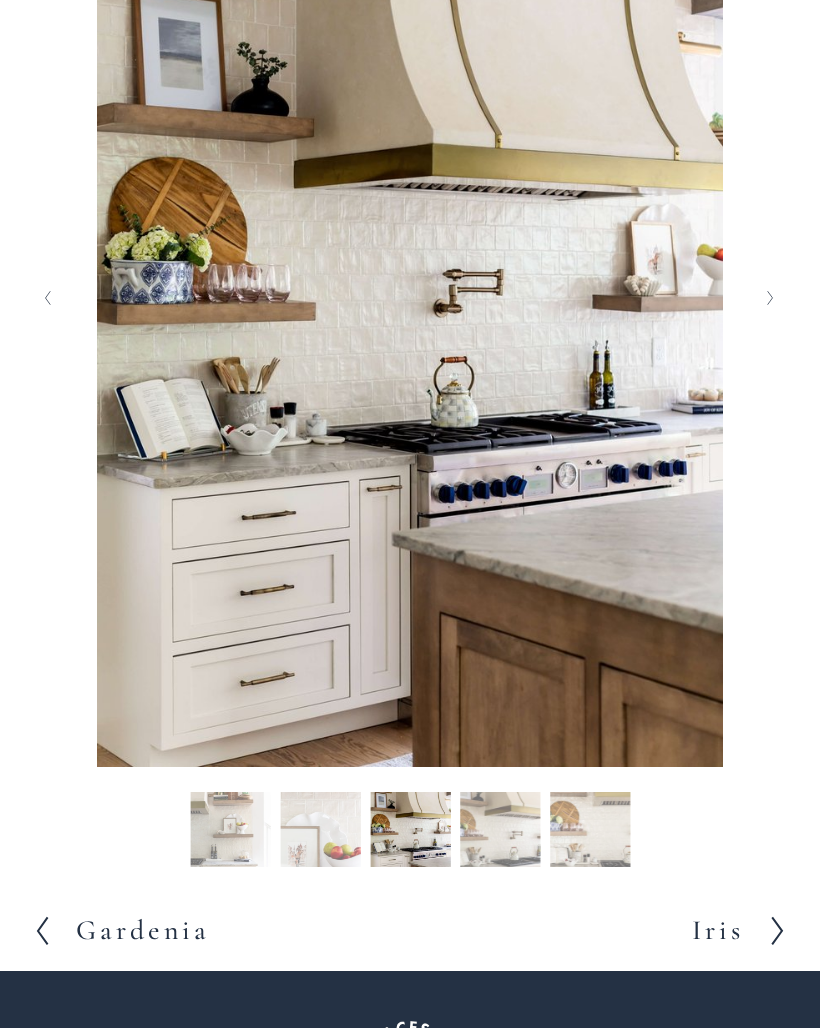 click on "Slide 14
Slide 14 (current slide)" at bounding box center [500, 832] 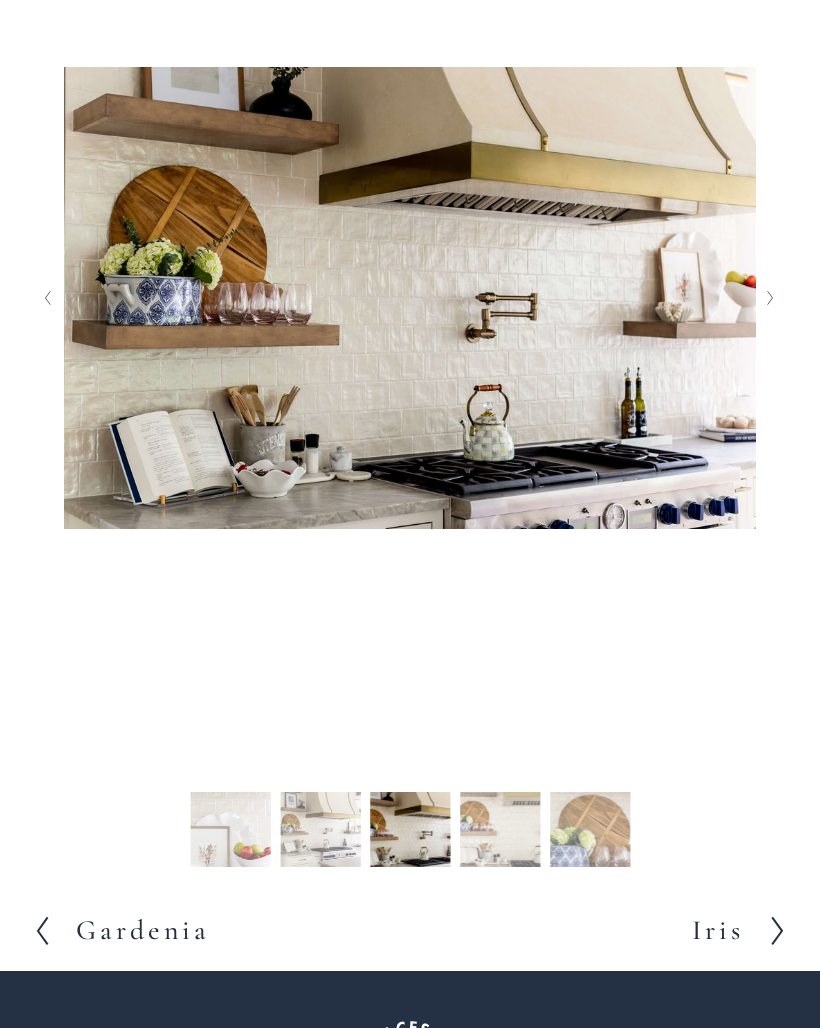 click on "Slide 15
Slide 15 (current slide)" at bounding box center [500, 832] 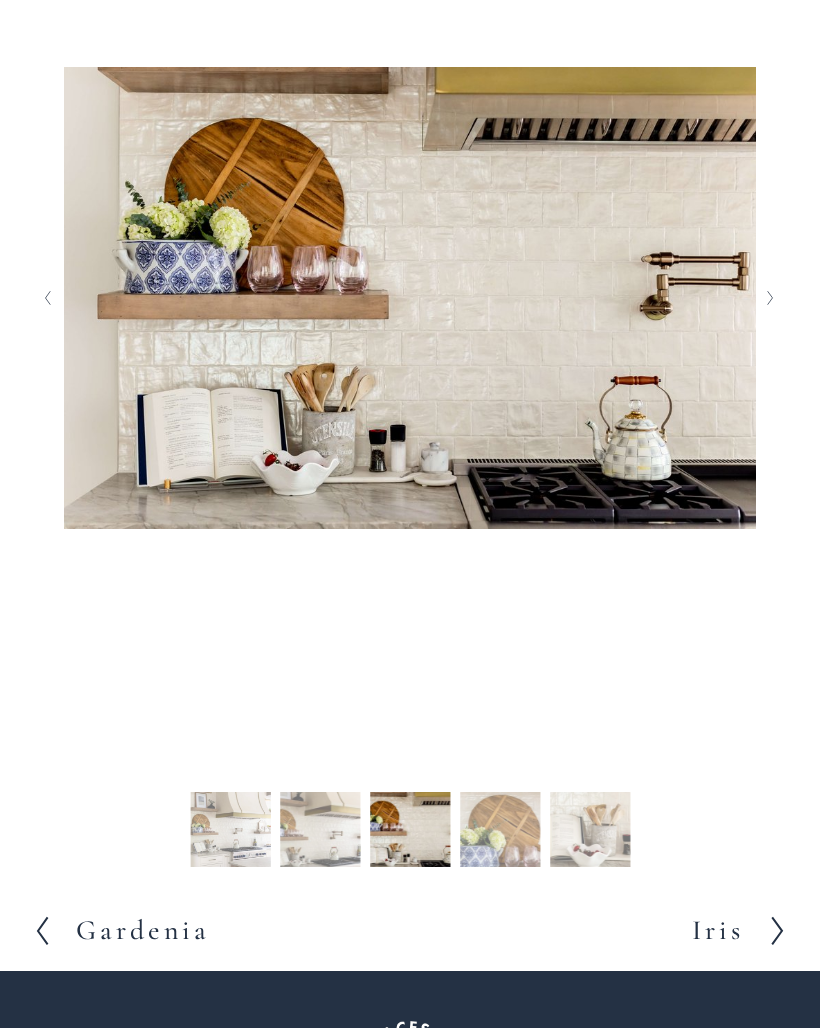 click on "Slide 16
Slide 16 (current slide)" at bounding box center [500, 832] 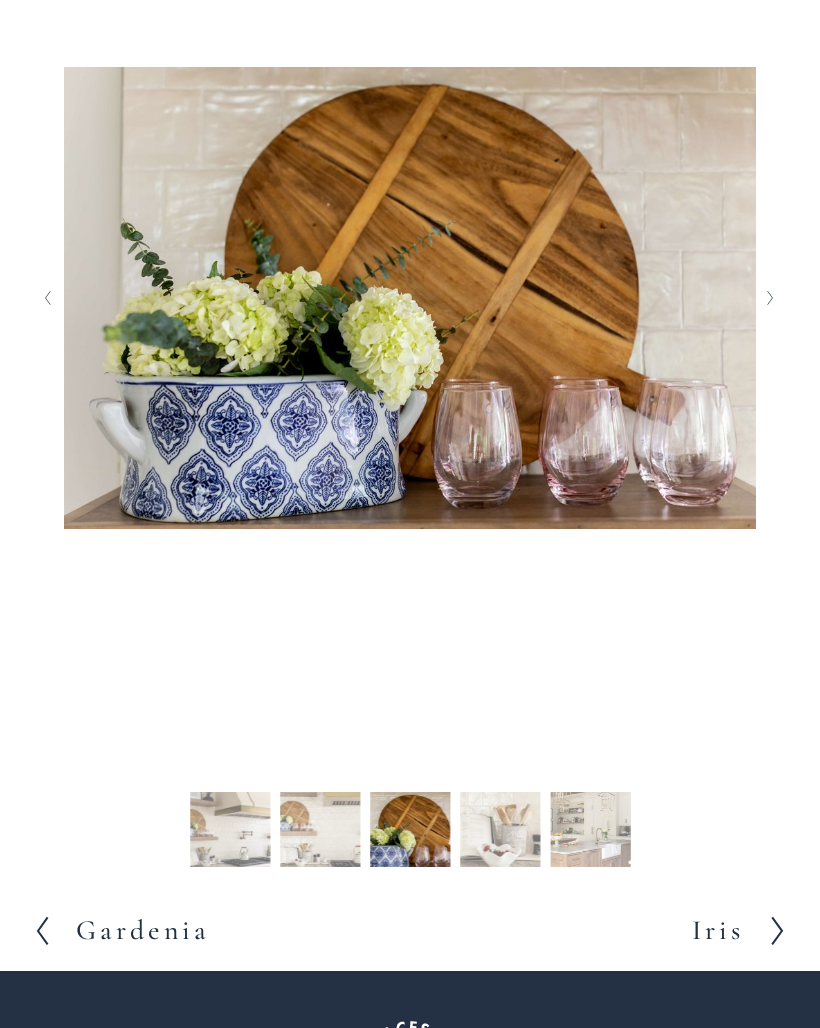 click on "Slide 17
Slide 17 (current slide)" at bounding box center (500, 832) 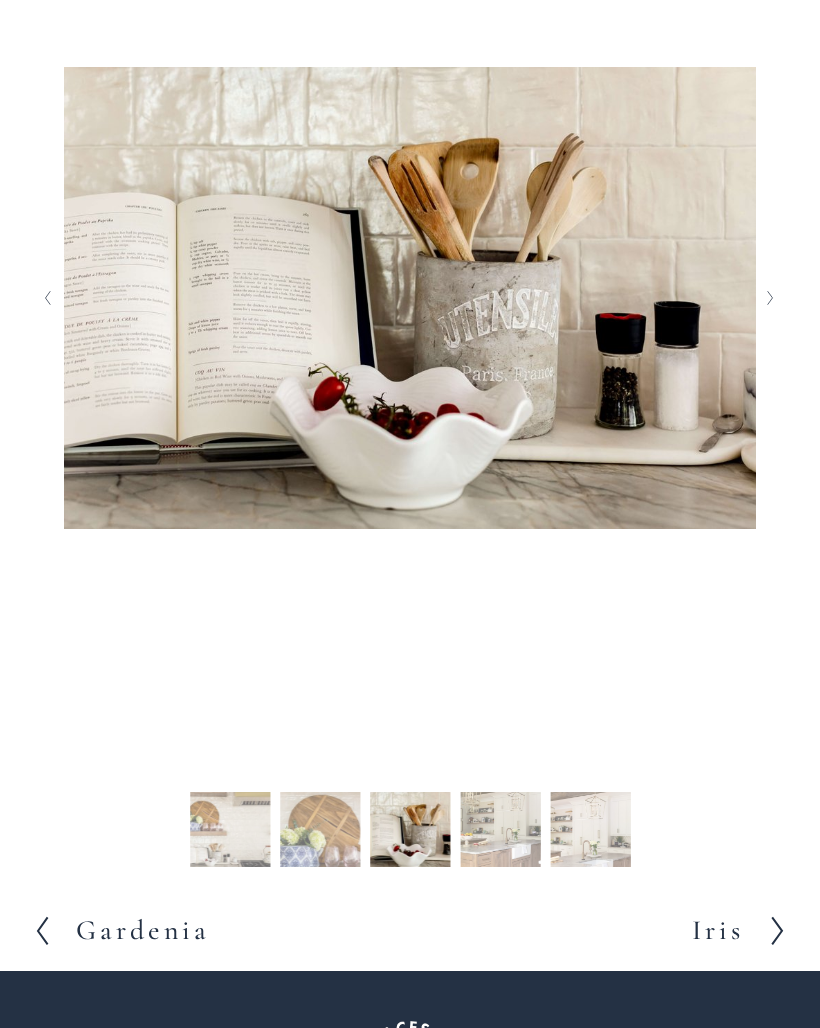click on "Slide 18
Slide 18 (current slide)" at bounding box center (500, 832) 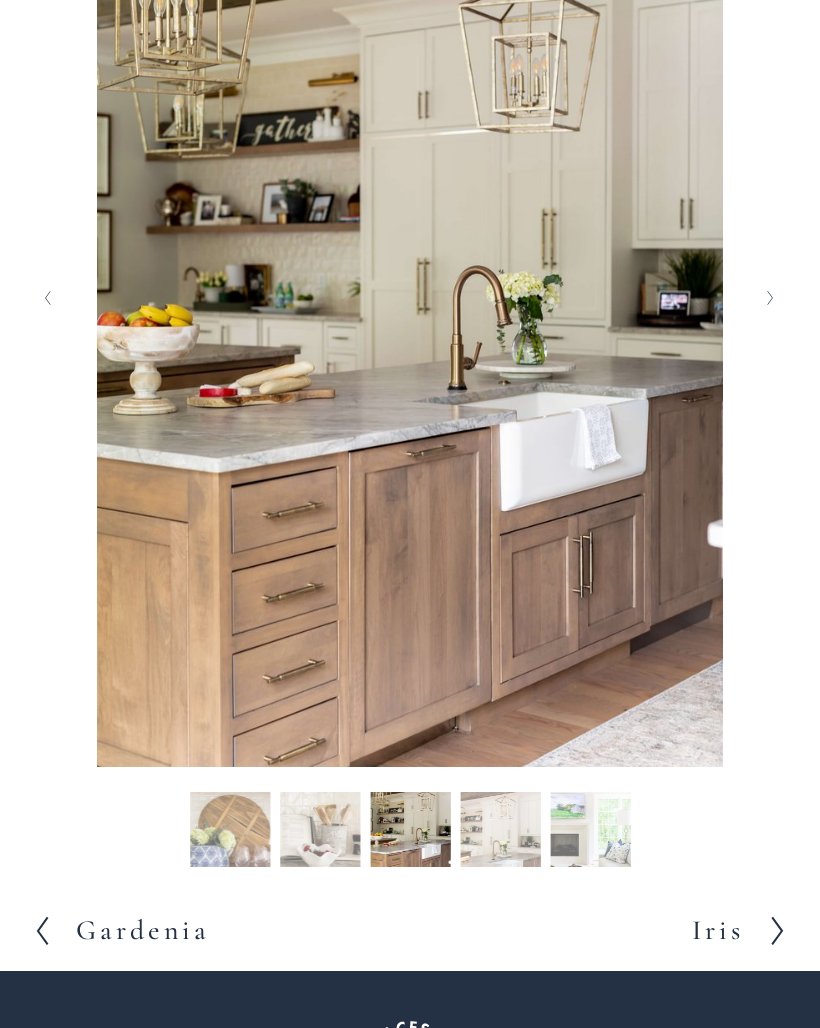 click on "Slide 19
Slide 19 (current slide)" at bounding box center [500, 832] 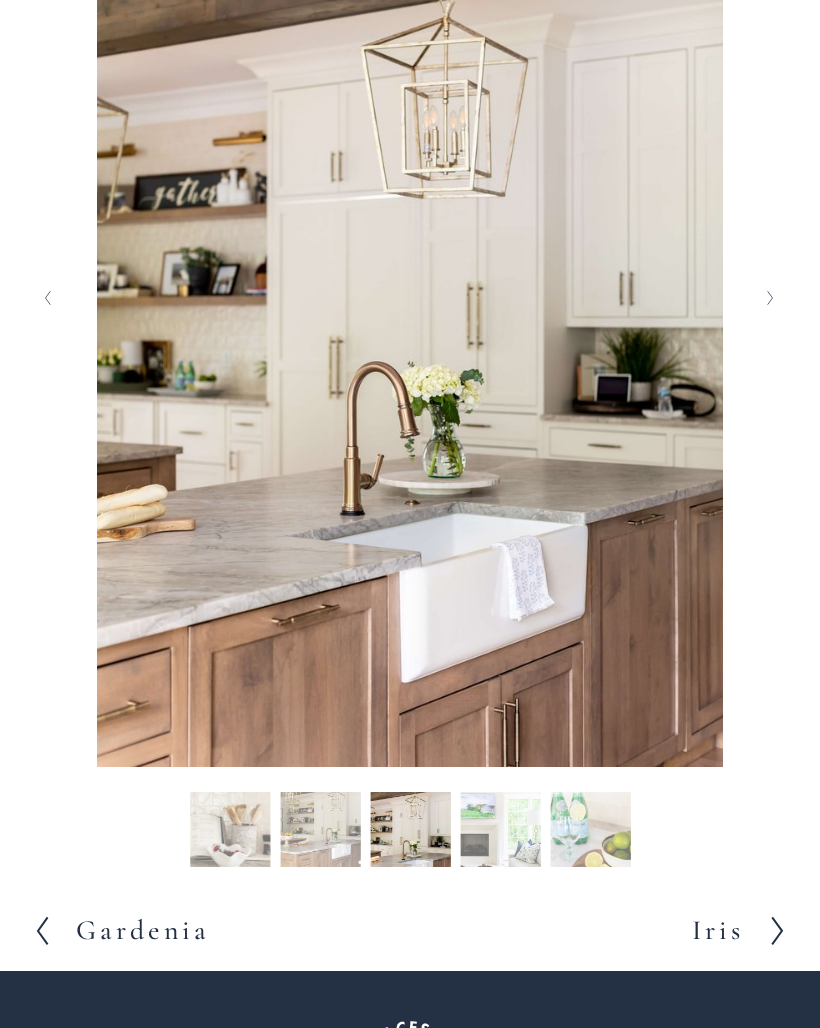 click on "Slide 20
Slide 20 (current slide)" at bounding box center (500, 832) 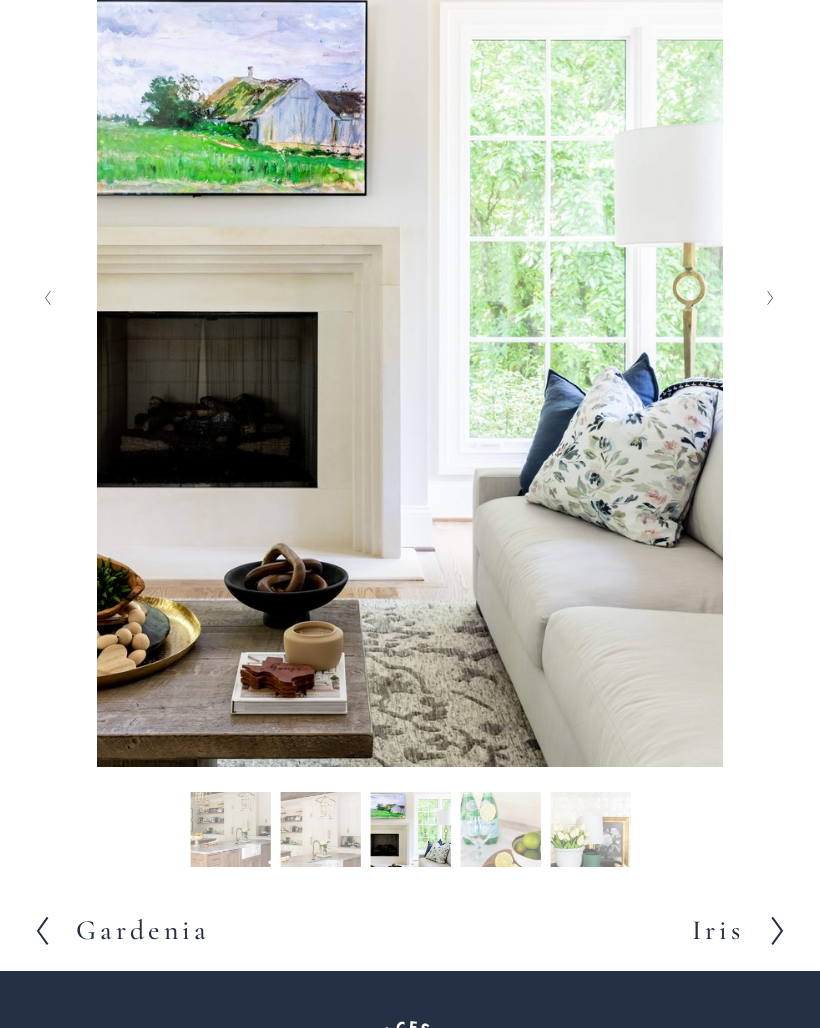 click on "Slide 21
Slide 21 (current slide)" at bounding box center [500, 832] 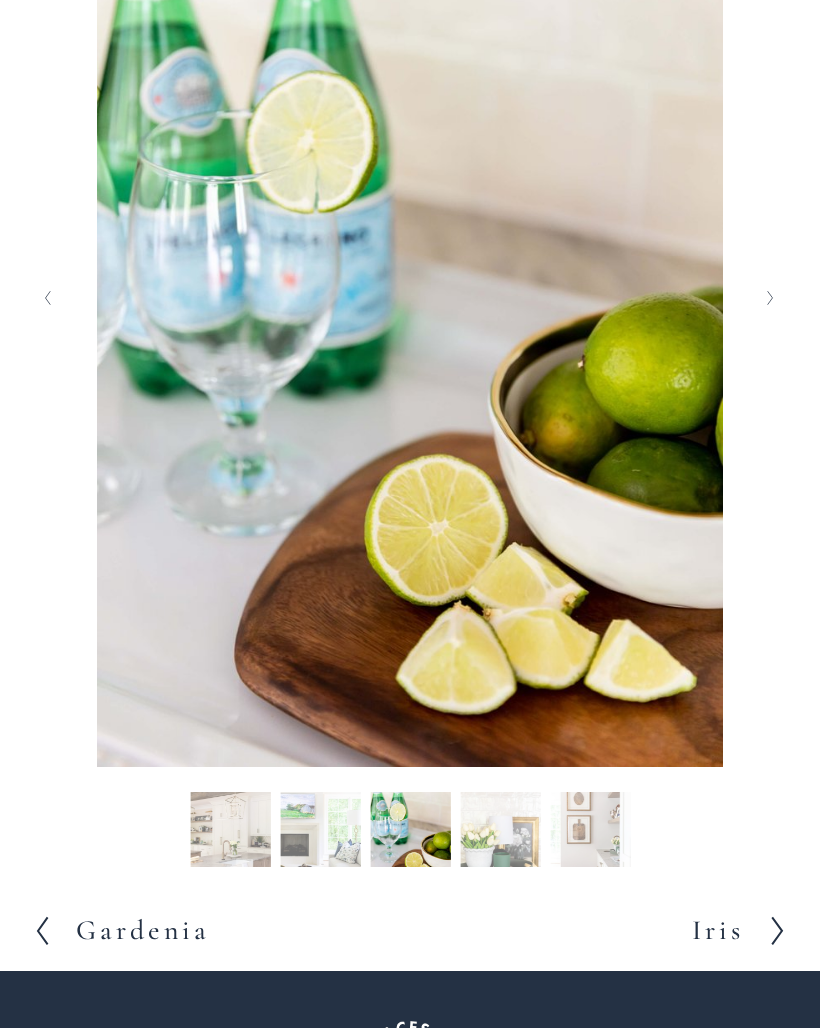 click on "Slide 22
Slide 22 (current slide)" at bounding box center [500, 832] 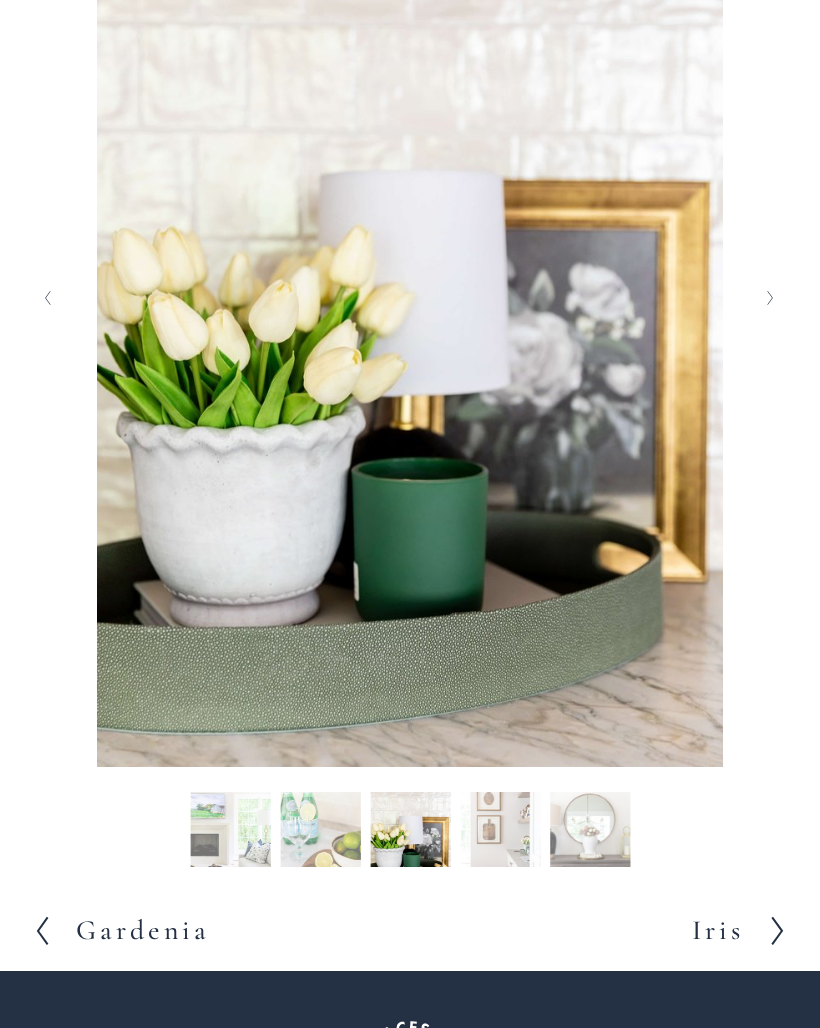 click on "Slide 23
Slide 23 (current slide)" at bounding box center [500, 832] 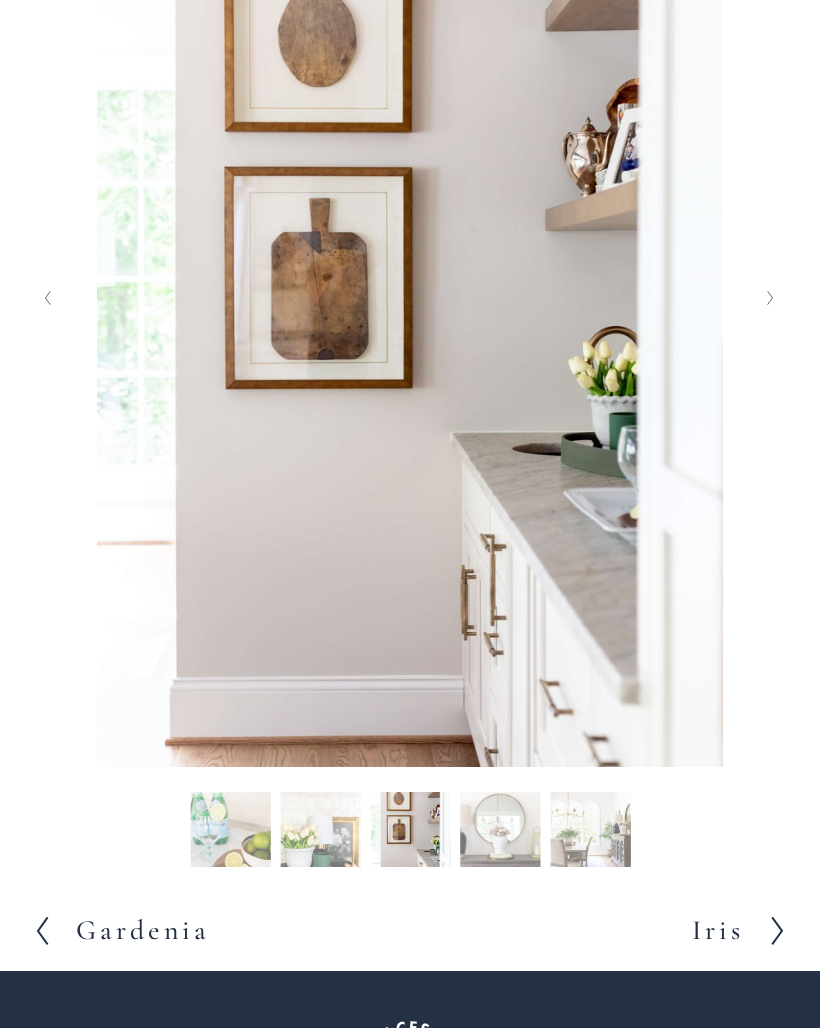 click on "Slide 24
Slide 24 (current slide)" at bounding box center (500, 832) 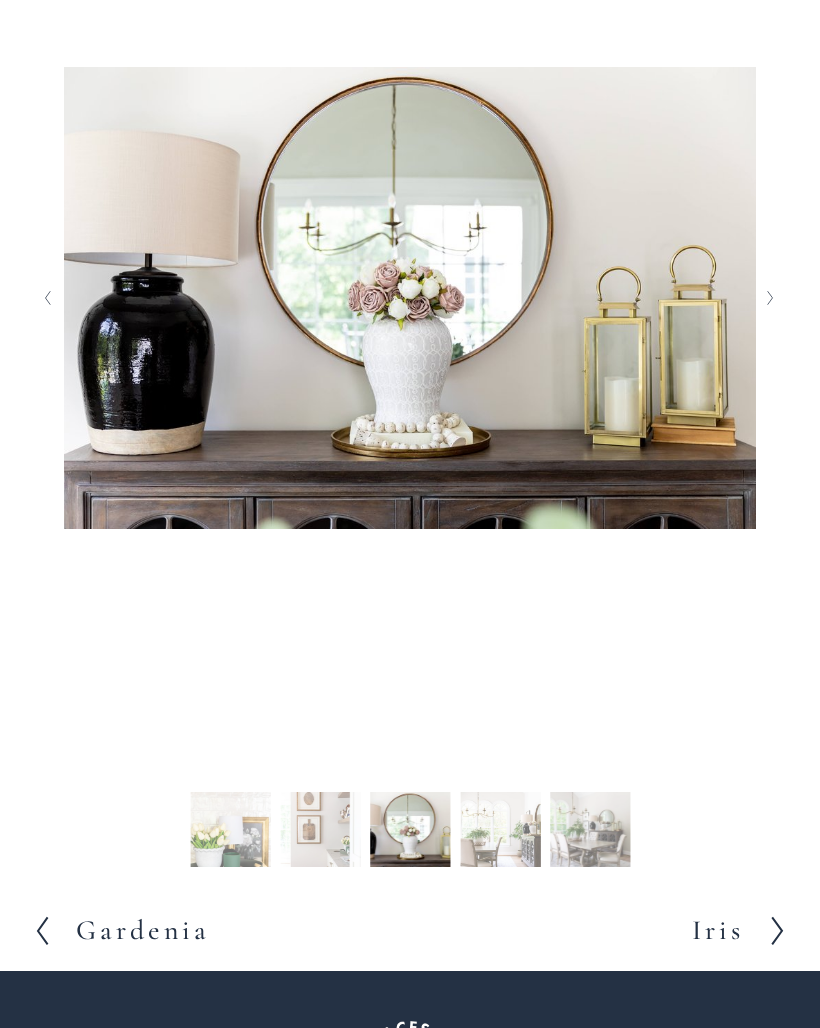 click on "Slide 25
Slide 25 (current slide)" at bounding box center [500, 832] 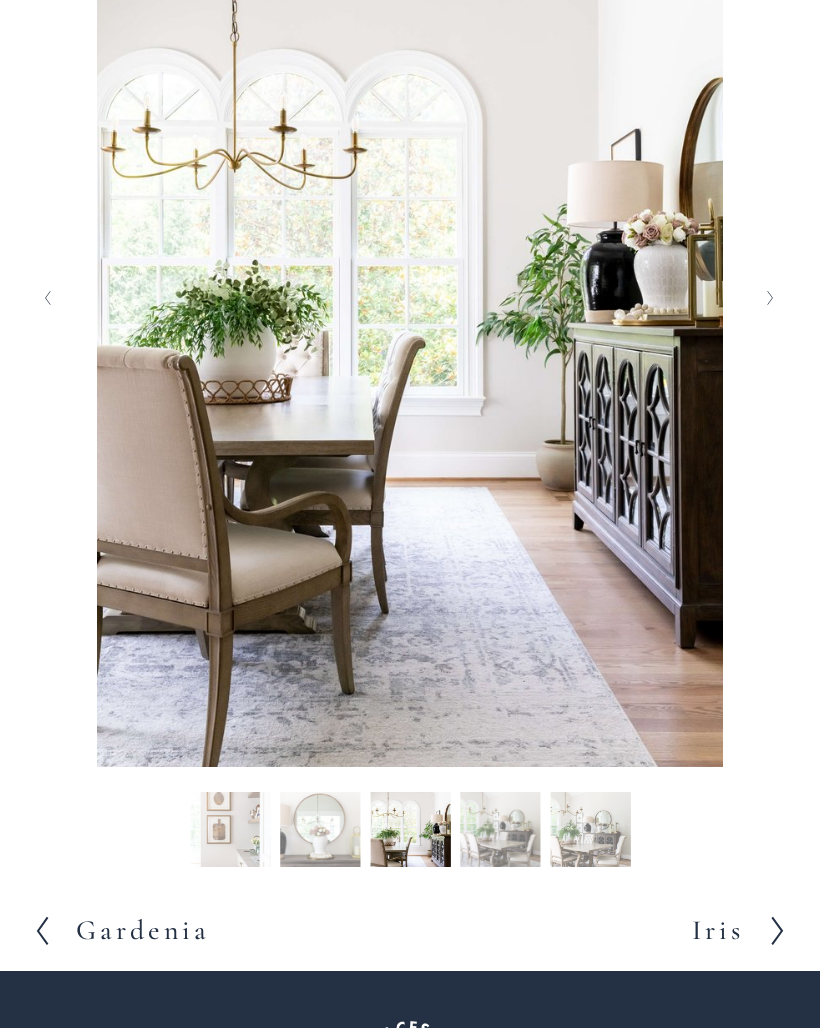 click on "Slide 26
Slide 26 (current slide)" at bounding box center (500, 832) 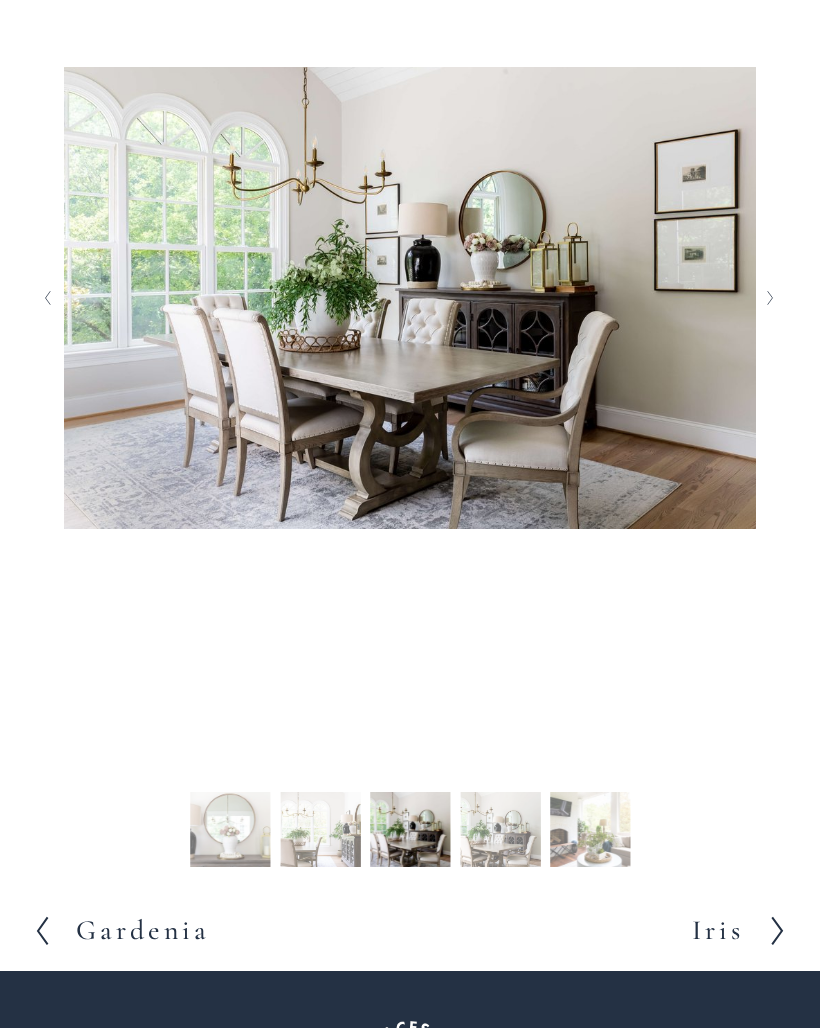 click on "Slide 27
Slide 27 (current slide)" at bounding box center (500, 832) 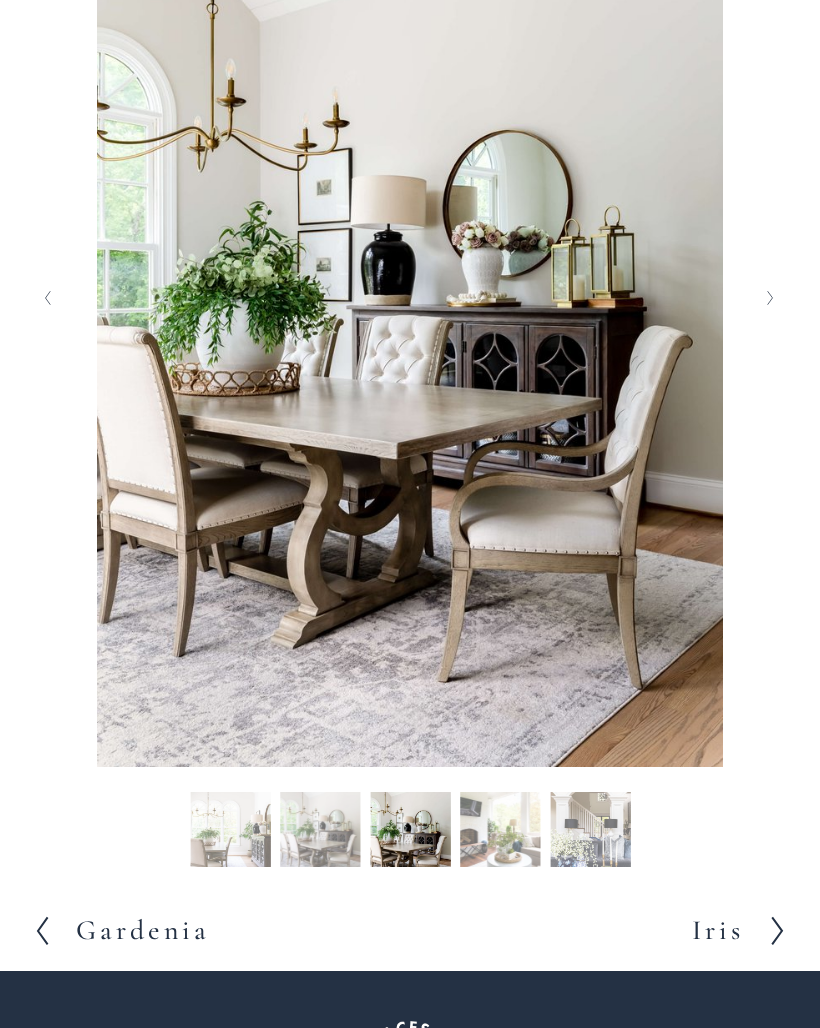 click on "Slide 28
Slide 28 (current slide)" at bounding box center [500, 832] 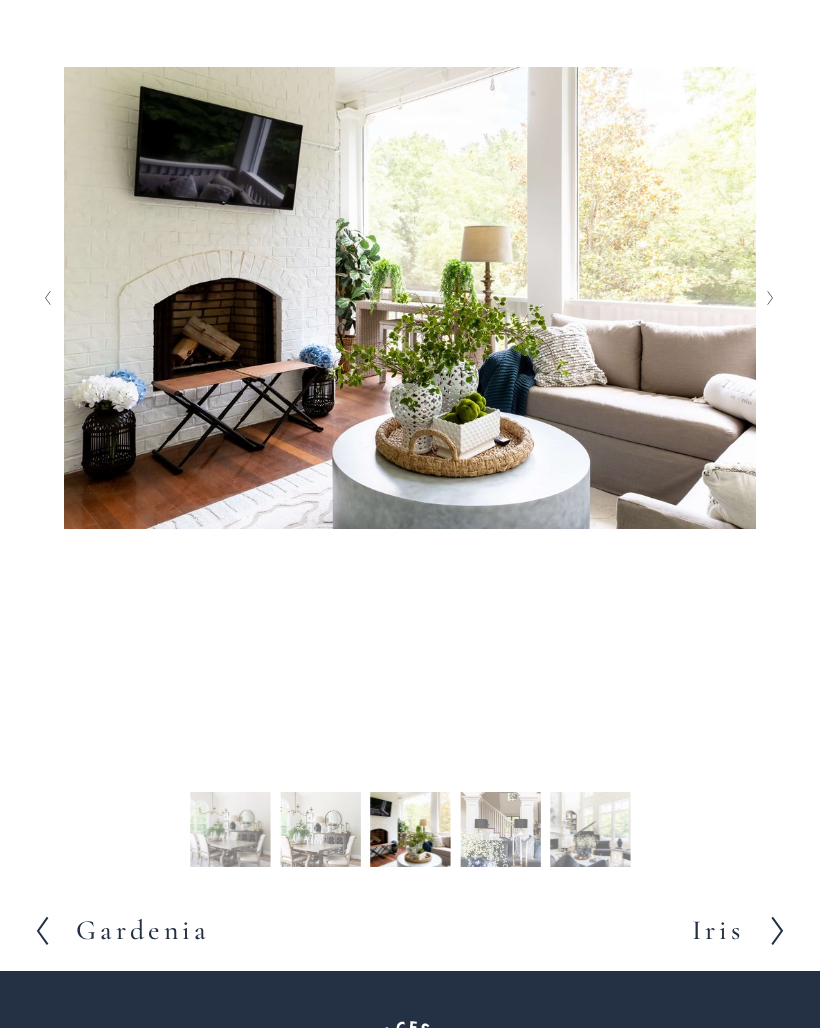 click on "Slide 29
Slide 29 (current slide)" at bounding box center (500, 832) 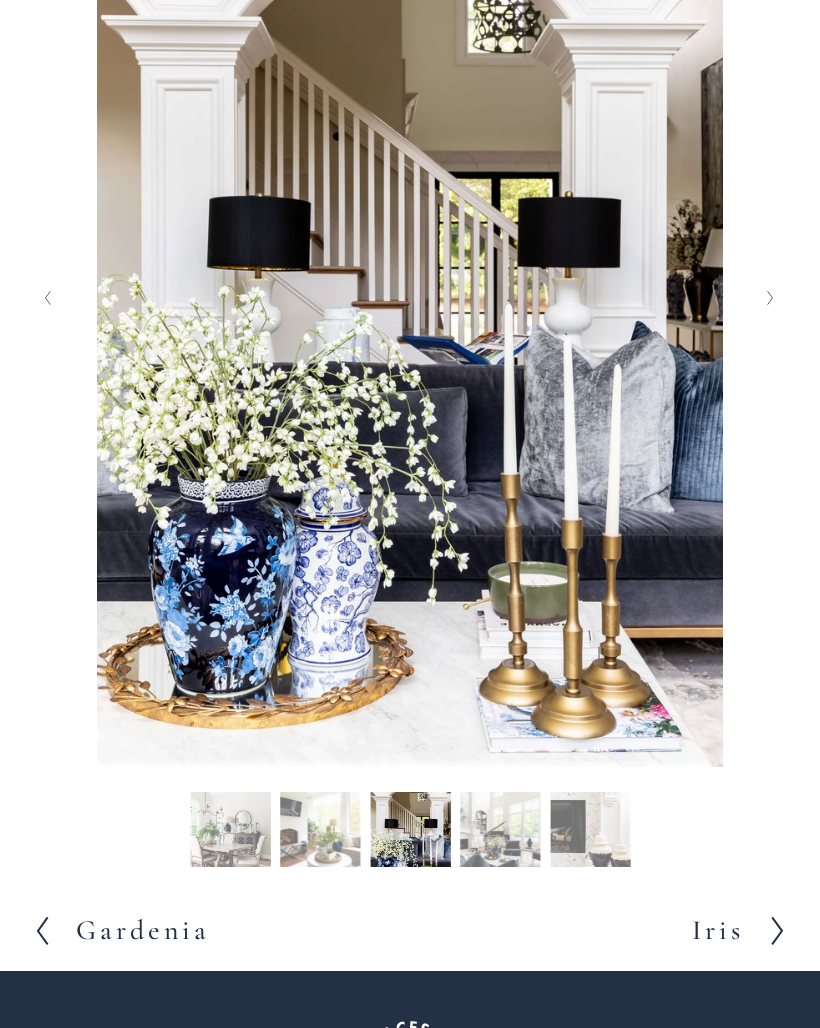 click on "Slide 30
Slide 30 (current slide)" at bounding box center (500, 832) 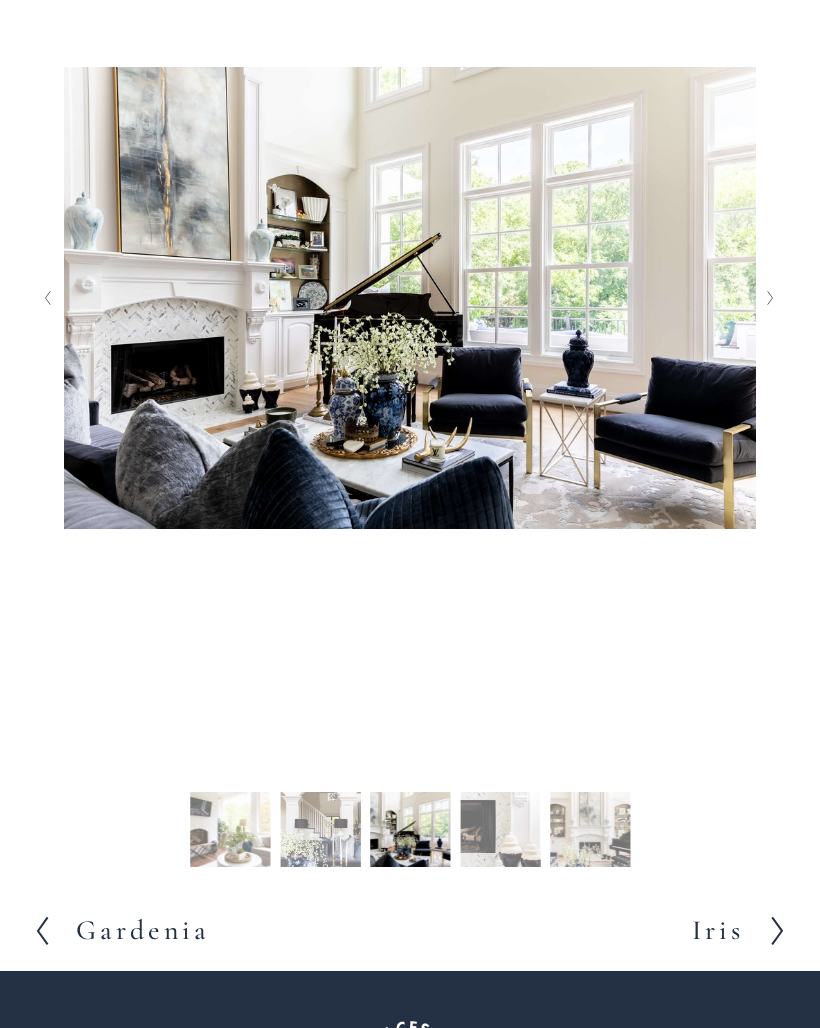 click on "Slide 31
Slide 31 (current slide)" at bounding box center (500, 832) 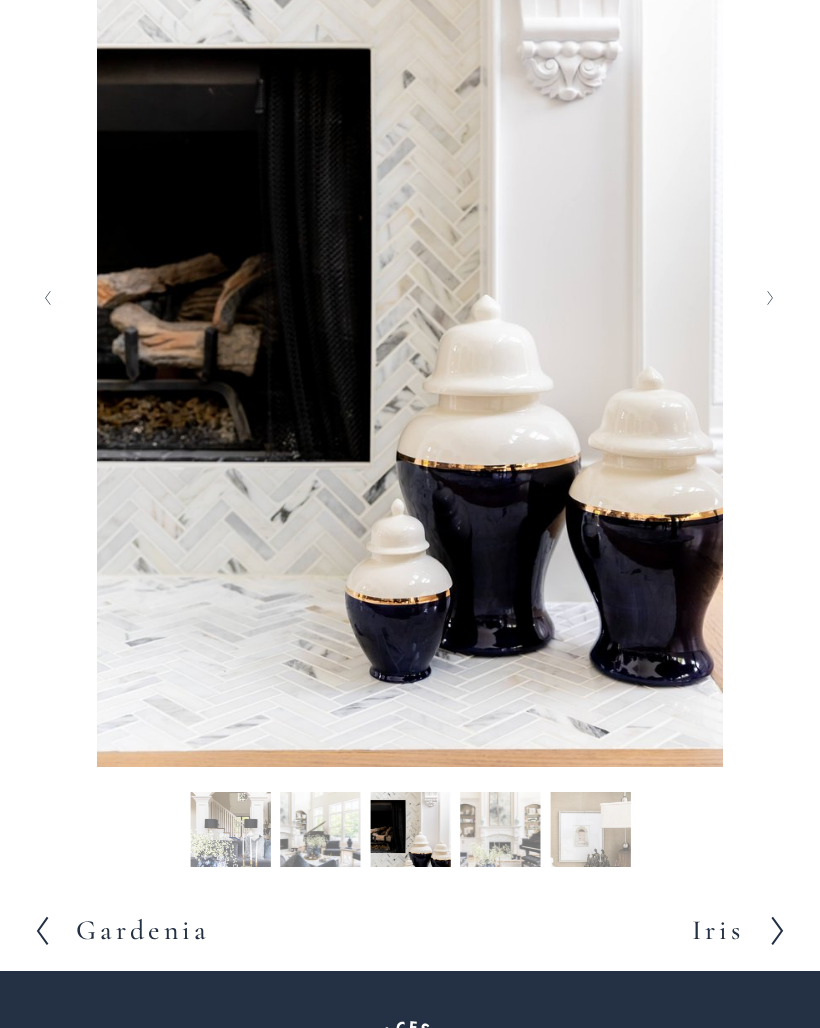 click on "Slide 32
Slide 32 (current slide)" at bounding box center (500, 832) 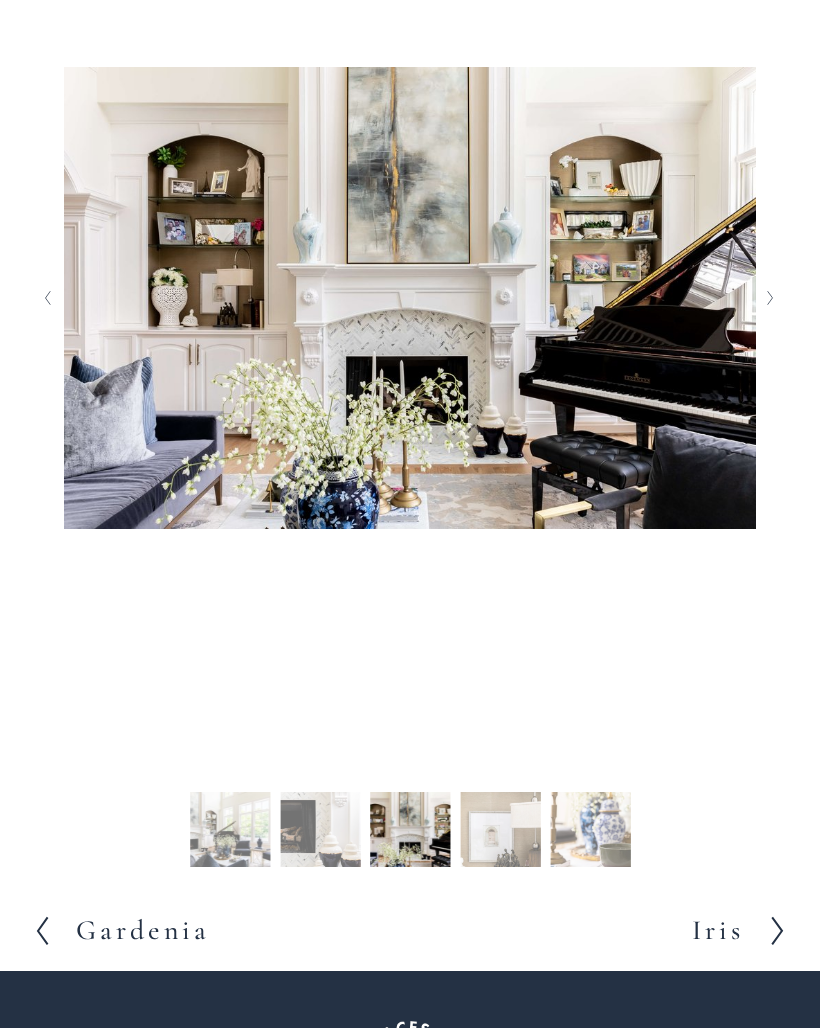 click on "Slide 33
Slide 33 (current slide)" at bounding box center (500, 832) 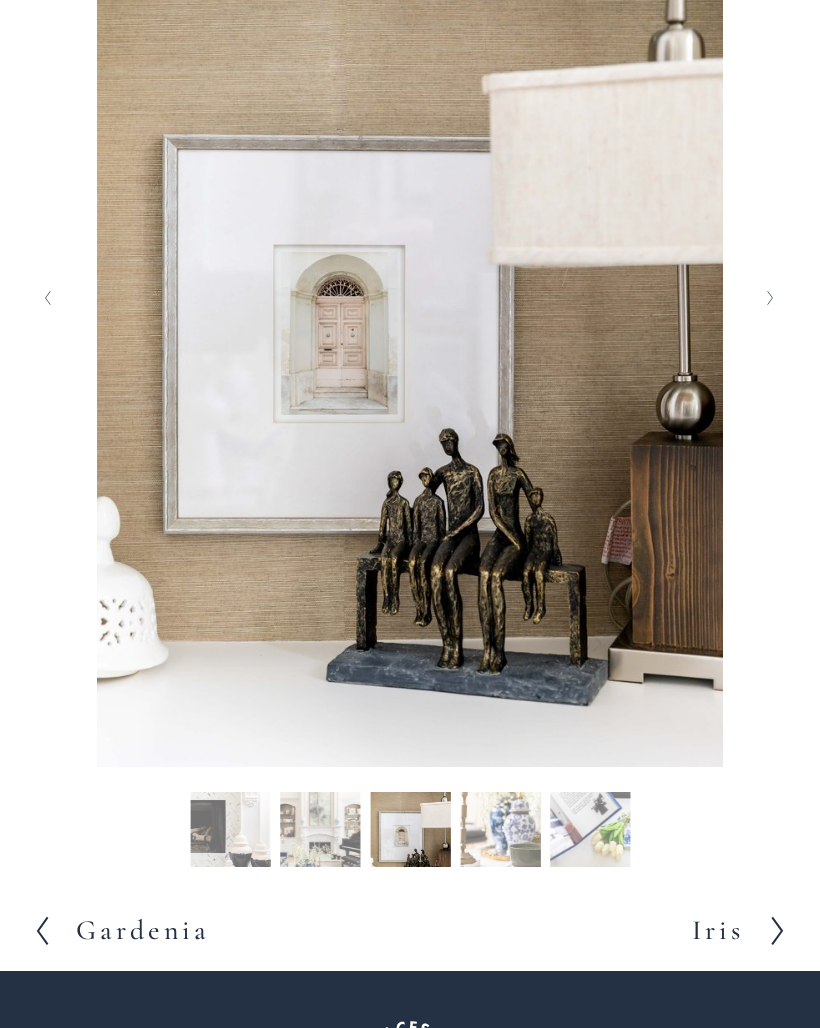 click on "Slide 34
Slide 34 (current slide)" at bounding box center (500, 832) 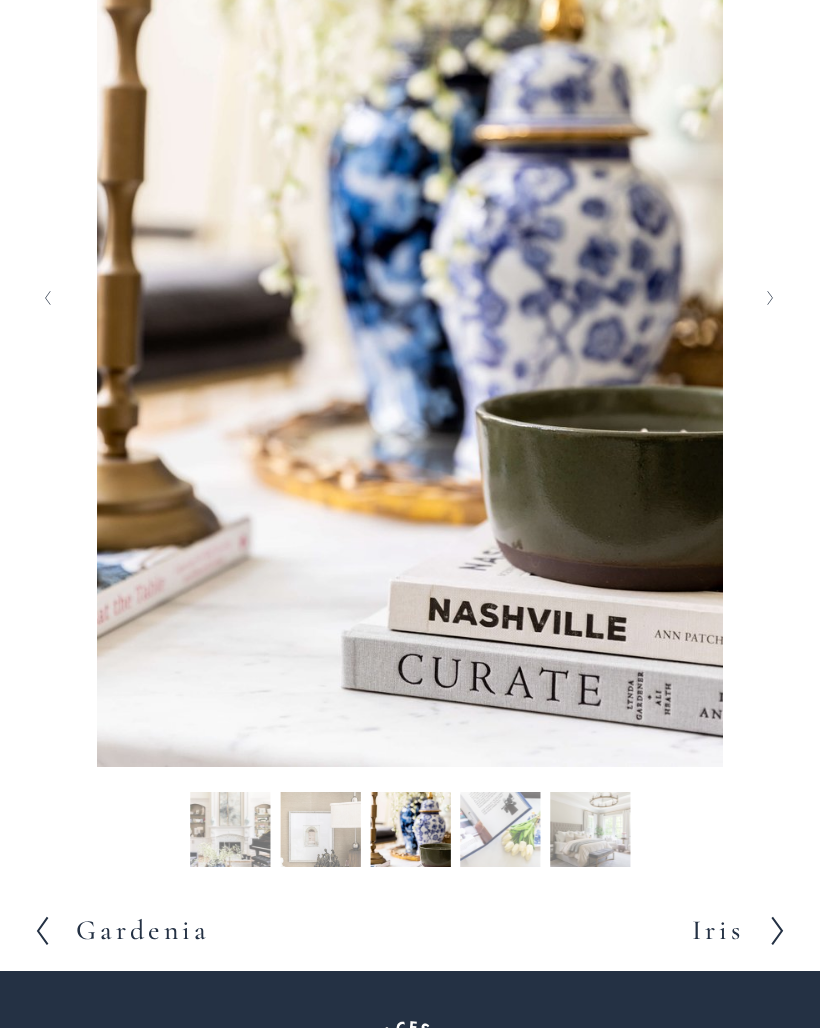 click on "Slide 35
Slide 35 (current slide)" at bounding box center (500, 832) 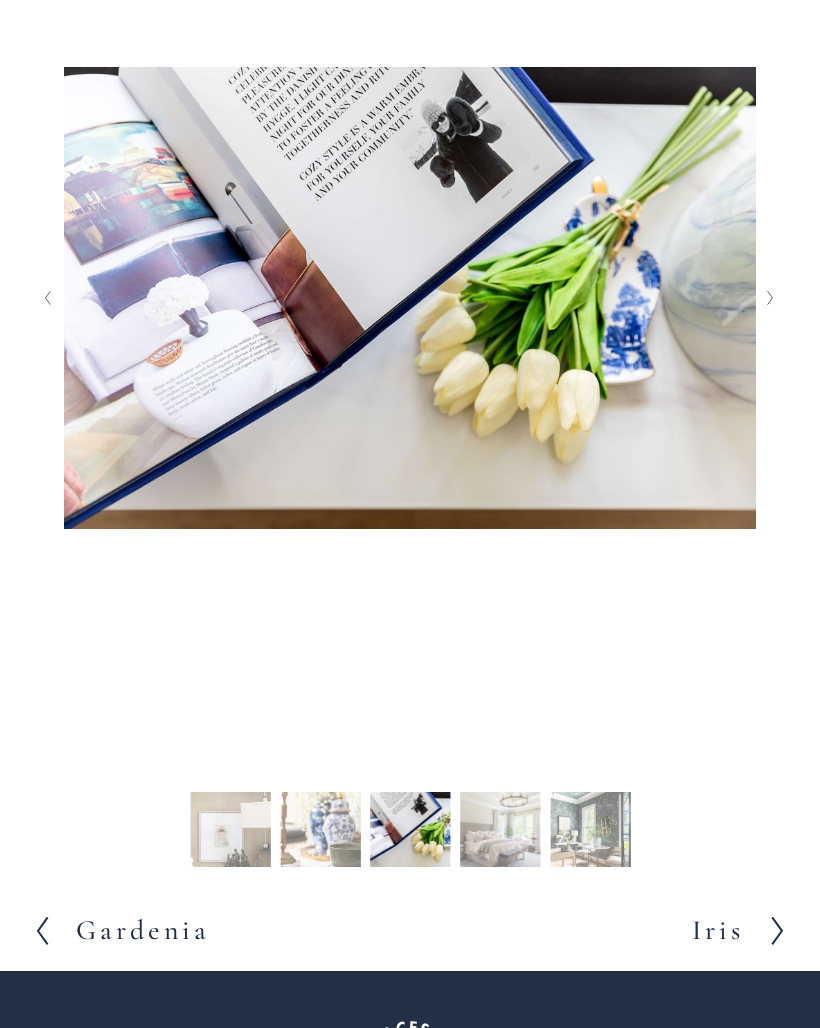 click on "Slide 36
Slide 36 (current slide)" at bounding box center [500, 832] 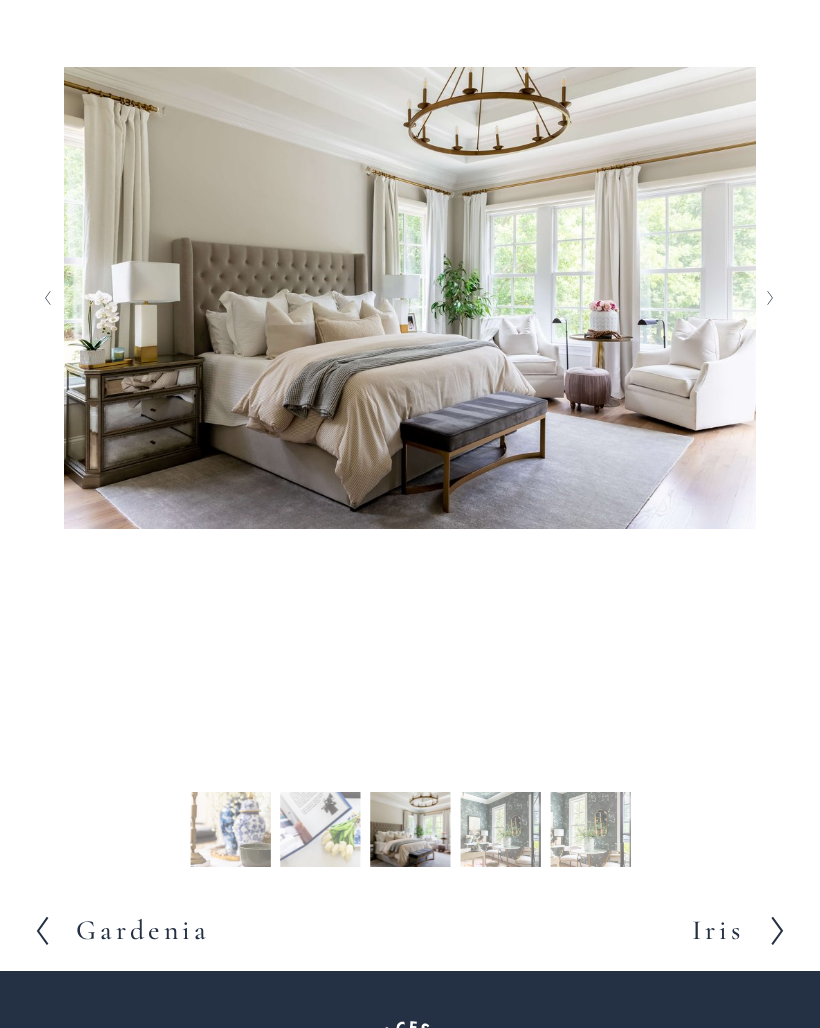 click on "Slide 37
Slide 37 (current slide)" at bounding box center (500, 832) 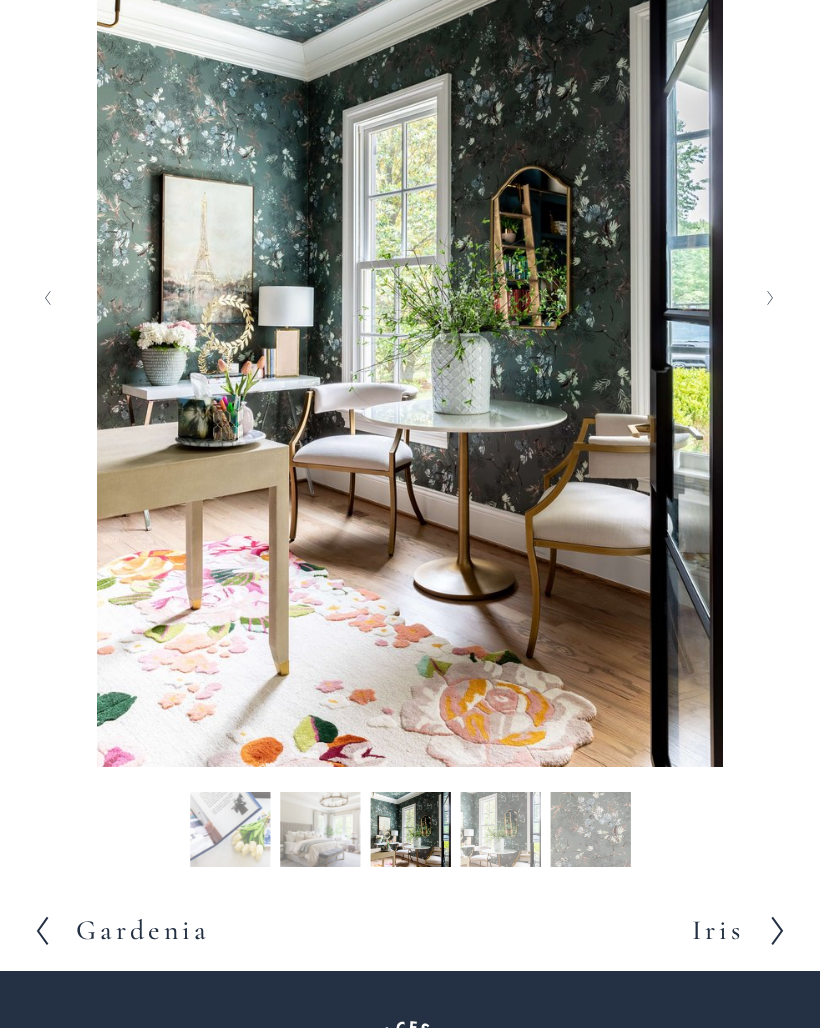 click on "Slide 38
Slide 38 (current slide)" at bounding box center (500, 832) 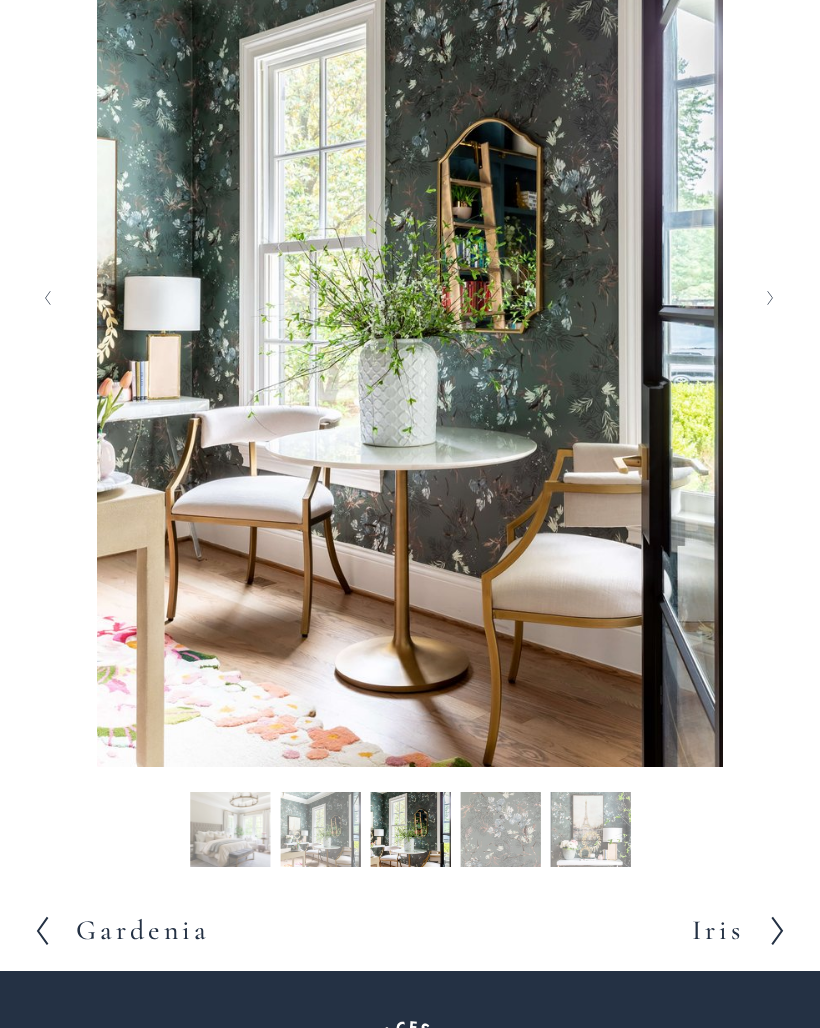 click on "Slide 39
Slide 39 (current slide)" at bounding box center (500, 832) 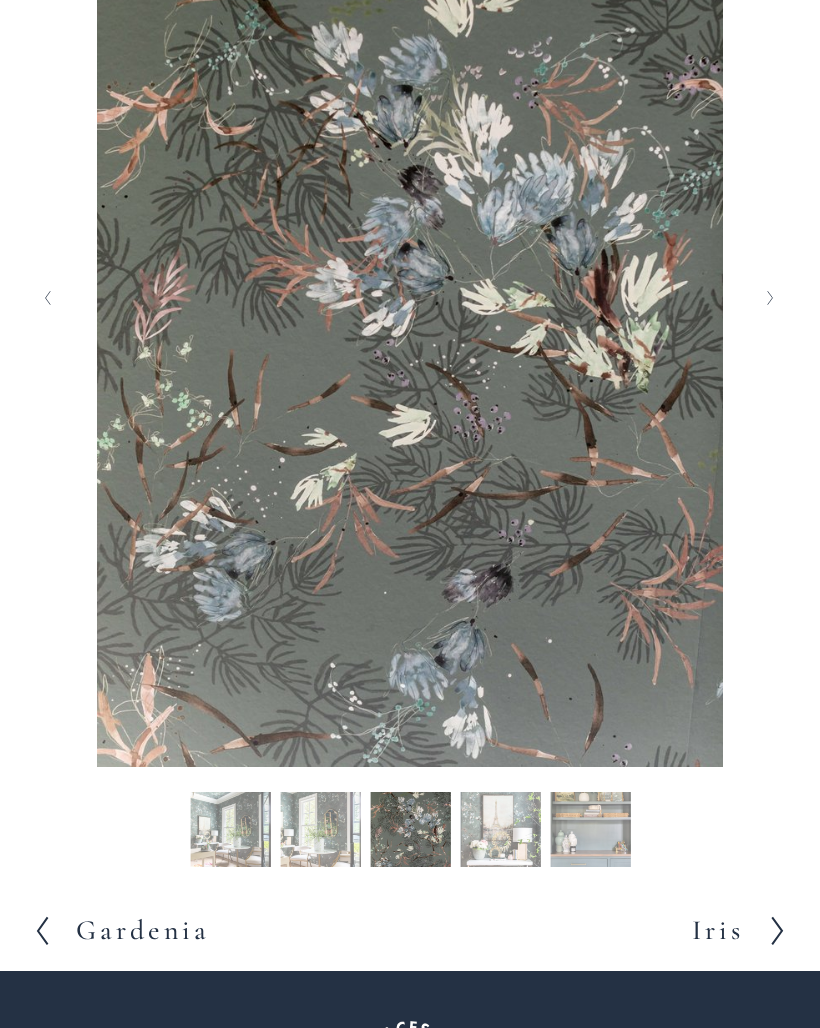 click on "Slide 40
Slide 40 (current slide)" at bounding box center [500, 832] 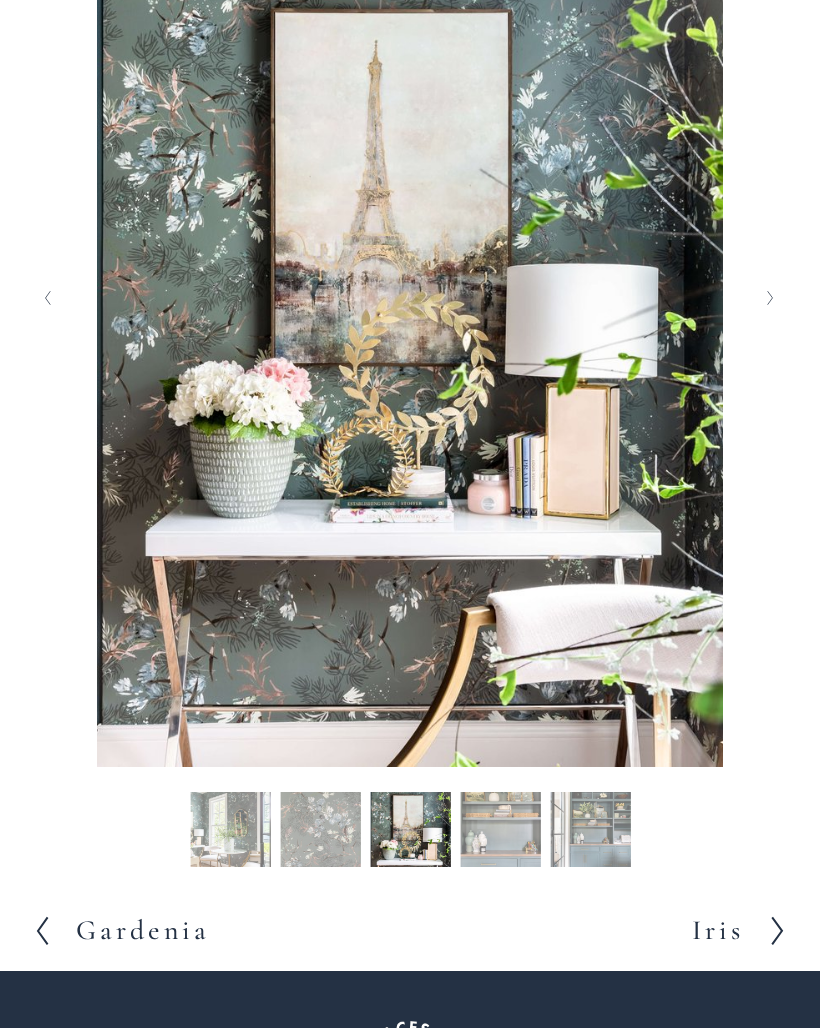 click on "Slide 41
Slide 41 (current slide)" at bounding box center (500, 832) 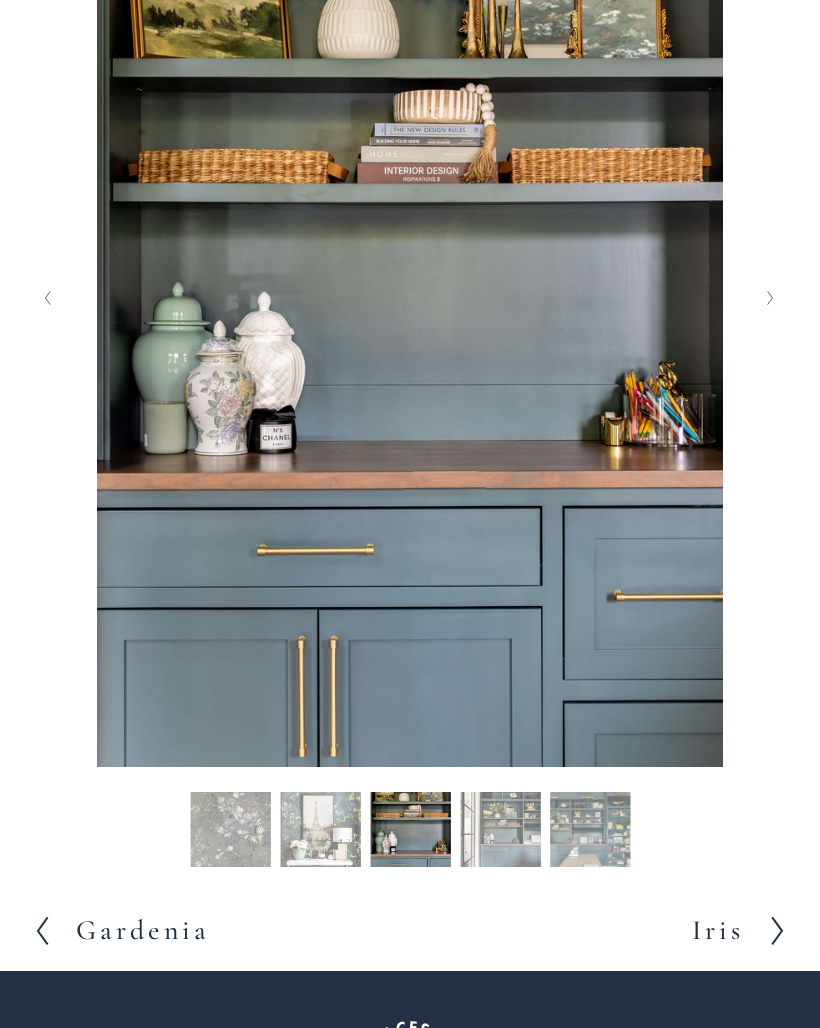 click on "Slide 42
Slide 42 (current slide)" at bounding box center [500, 832] 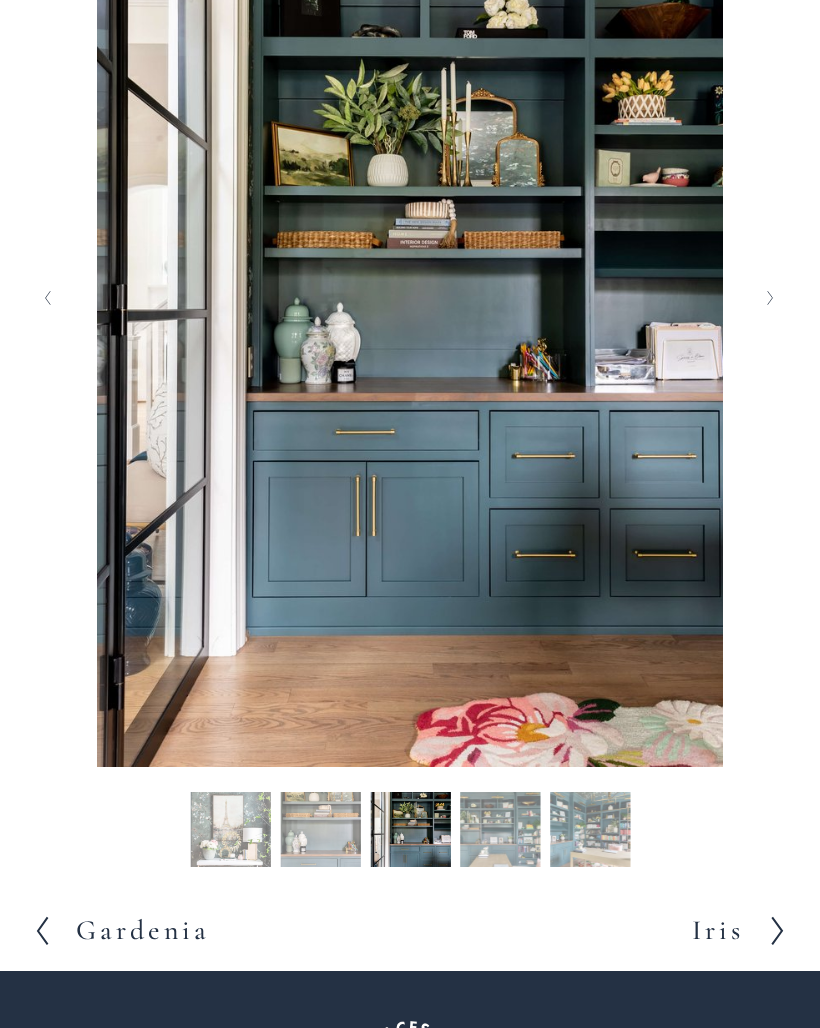 click on "Slide 43
Slide 43 (current slide)" at bounding box center (500, 832) 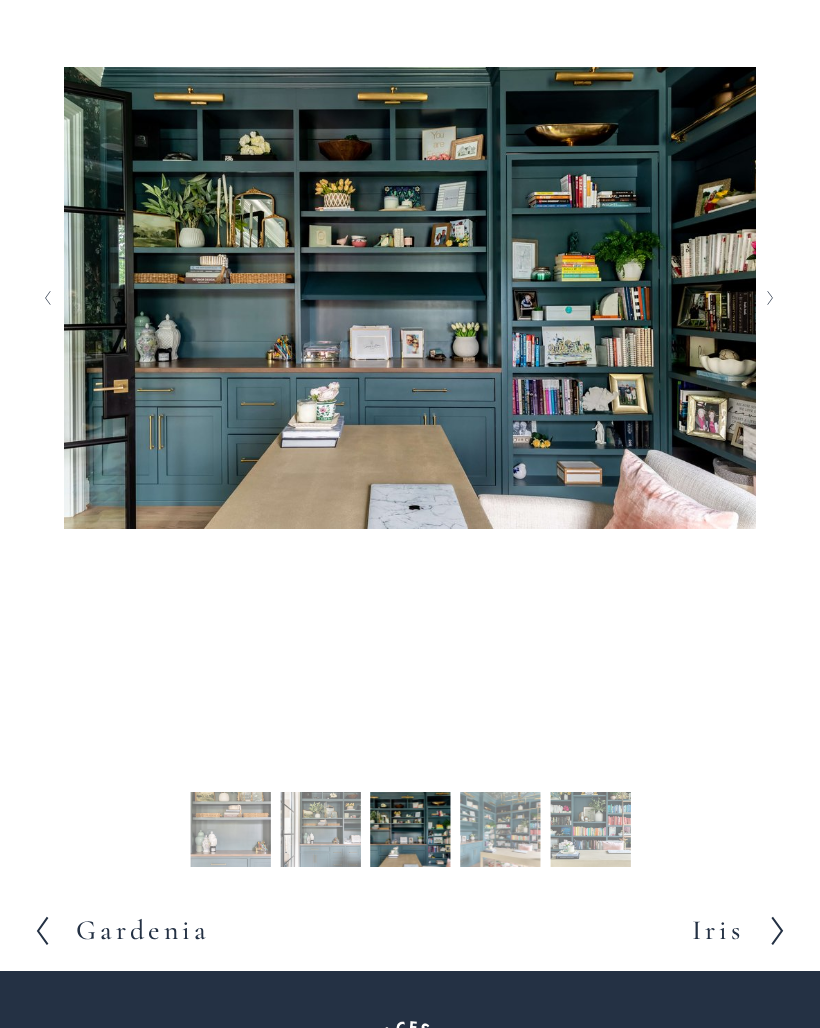 click on "Slide 44
Slide 44 (current slide)" at bounding box center [500, 832] 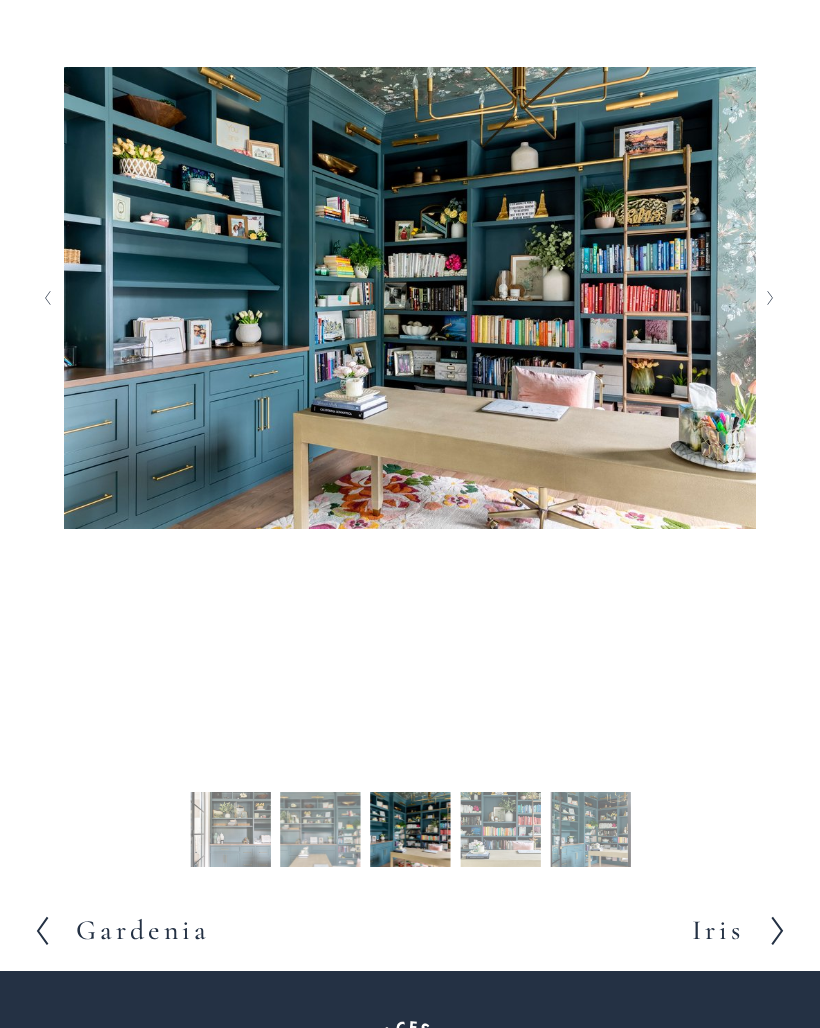 click on "Slide 45
Slide 45 (current slide)" at bounding box center (500, 832) 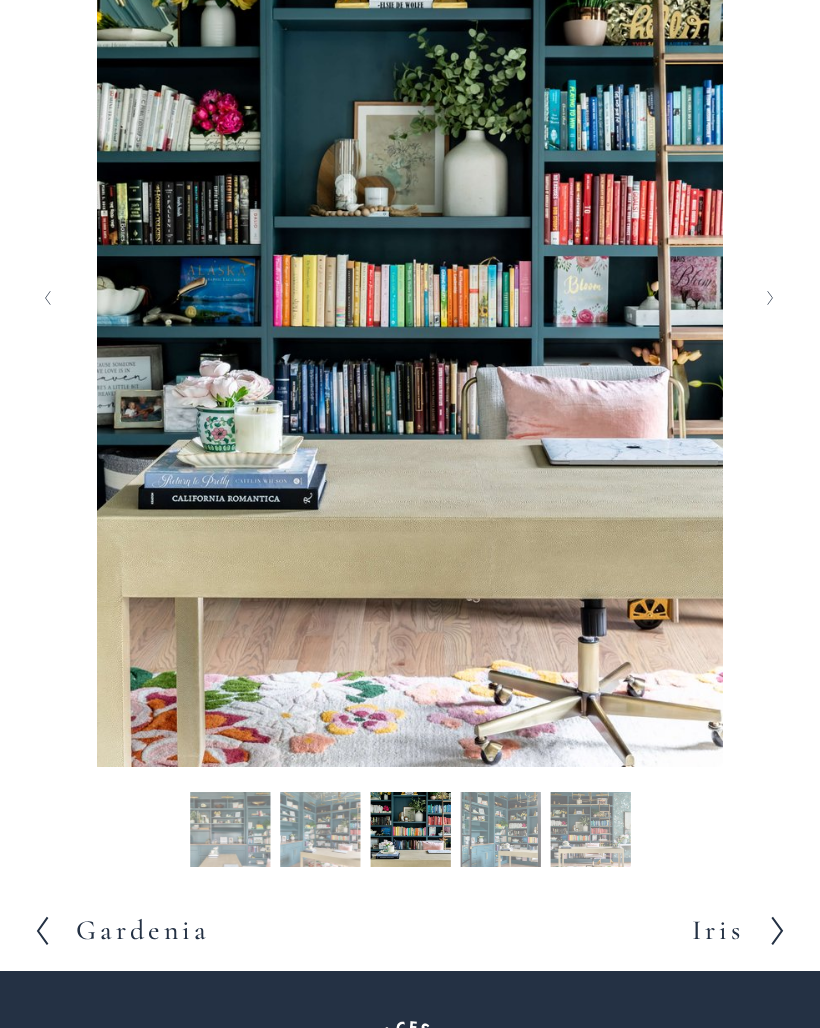 click on "Slide 46
Slide 46 (current slide)" at bounding box center (500, 832) 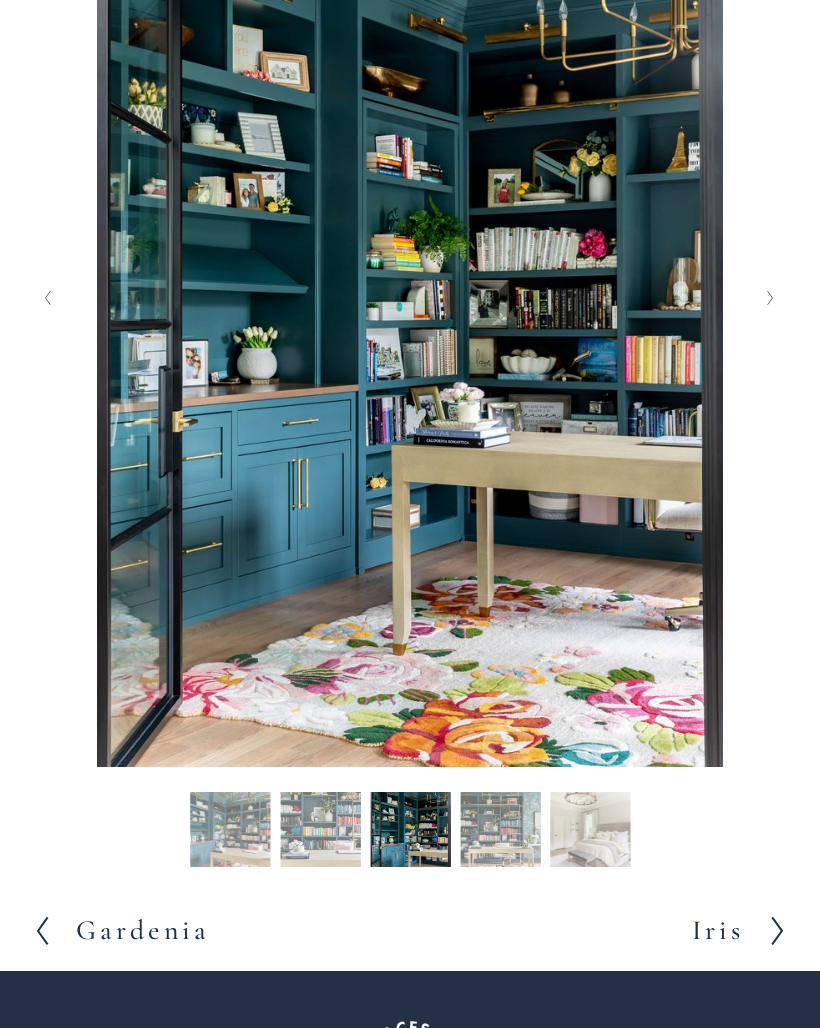 click on "Slide 47
Slide 47 (current slide)" at bounding box center (500, 832) 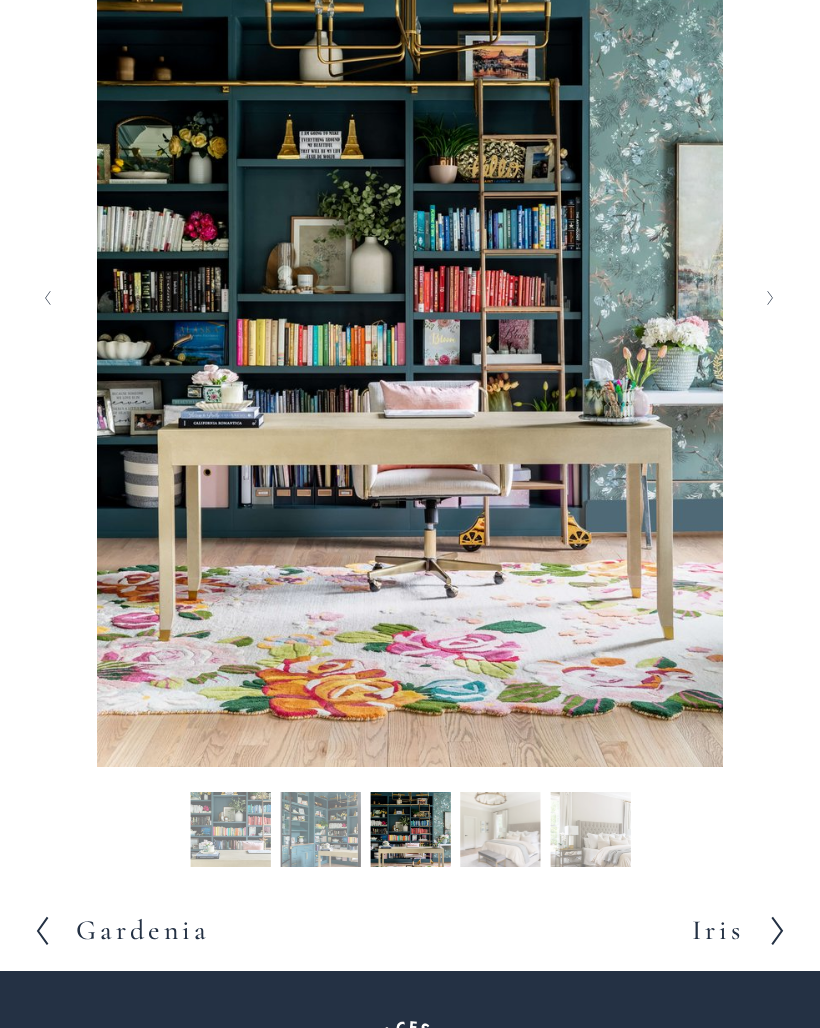 click on "Slide 48
Slide 48 (current slide)" at bounding box center [500, 832] 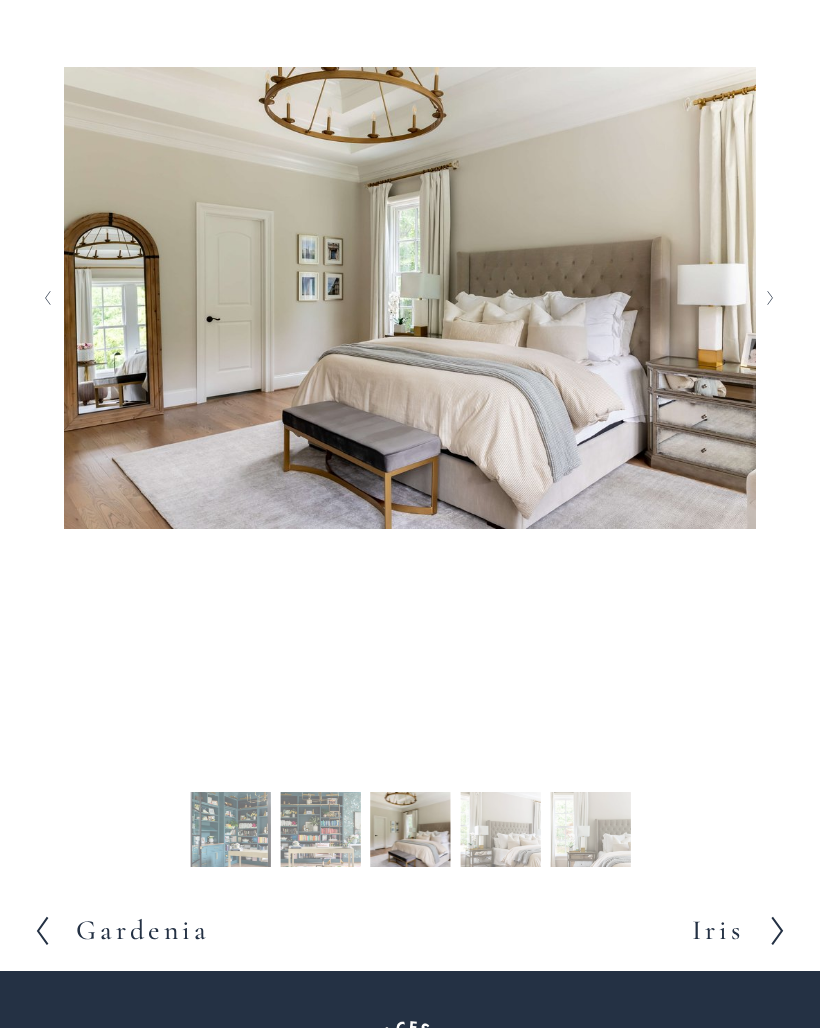 click on "Slide 49
Slide 49 (current slide)" at bounding box center [500, 832] 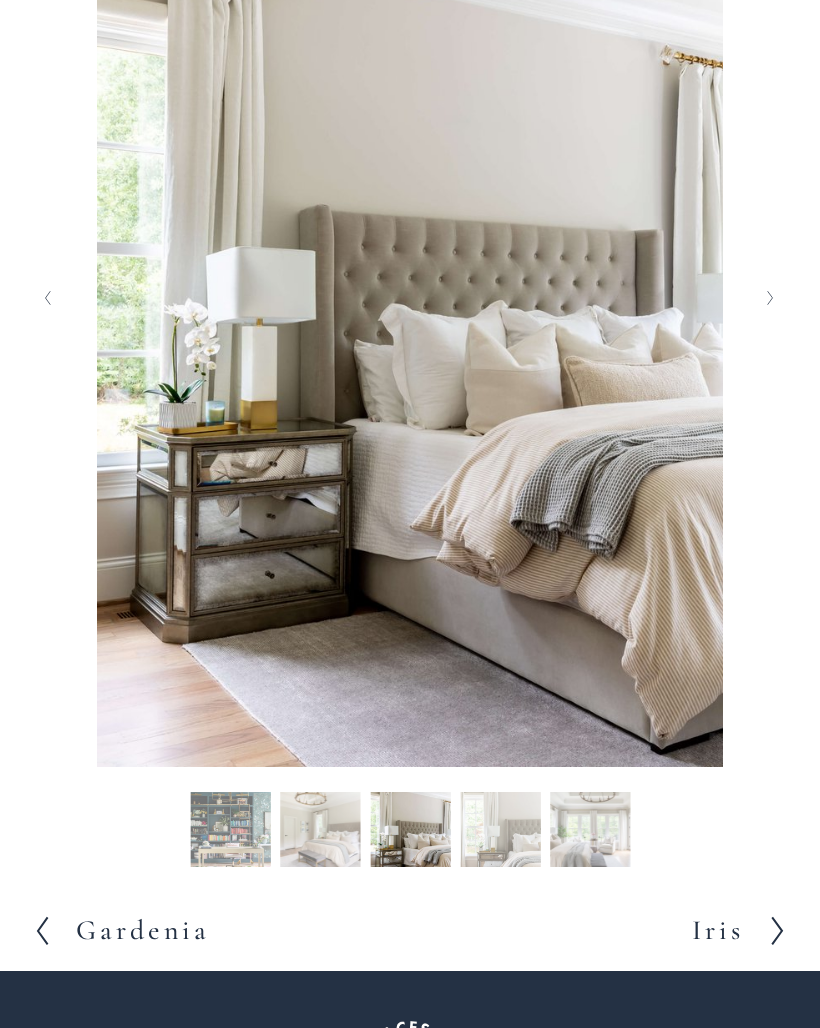 click on "Slide 50
Slide 50 (current slide)" at bounding box center (500, 832) 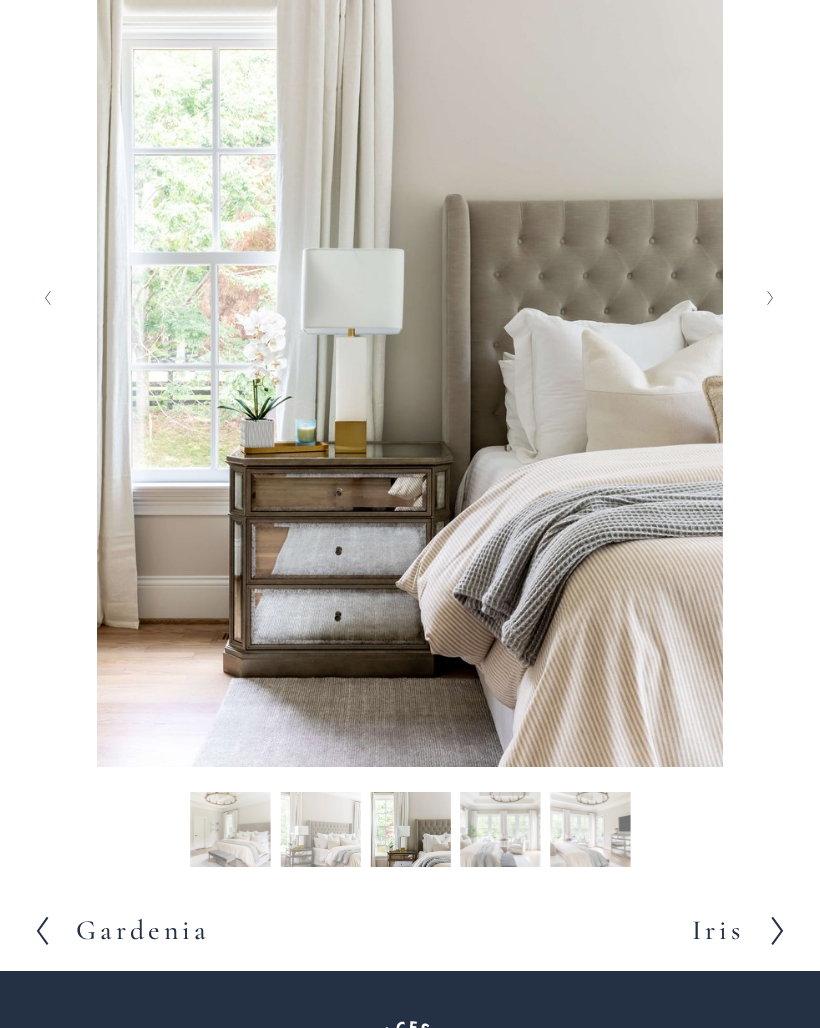 click on "Slide 51
Slide 51 (current slide)" at bounding box center (500, 832) 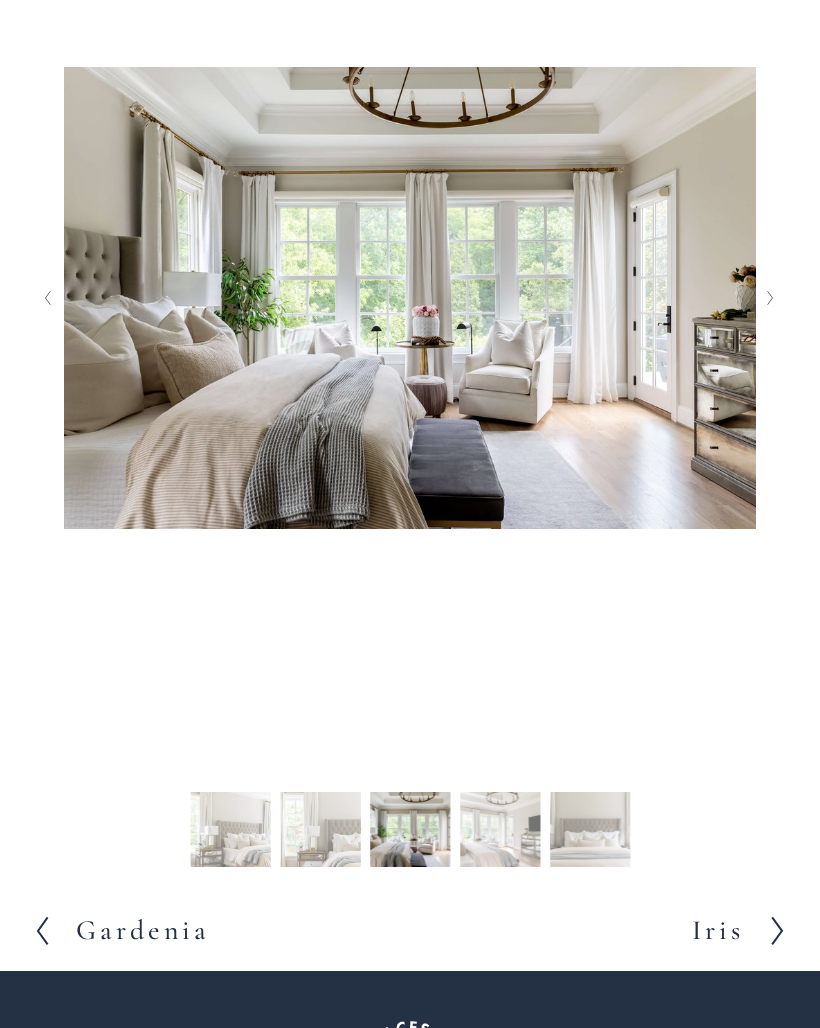 click on "Slide 52
Slide 52 (current slide)" at bounding box center (500, 832) 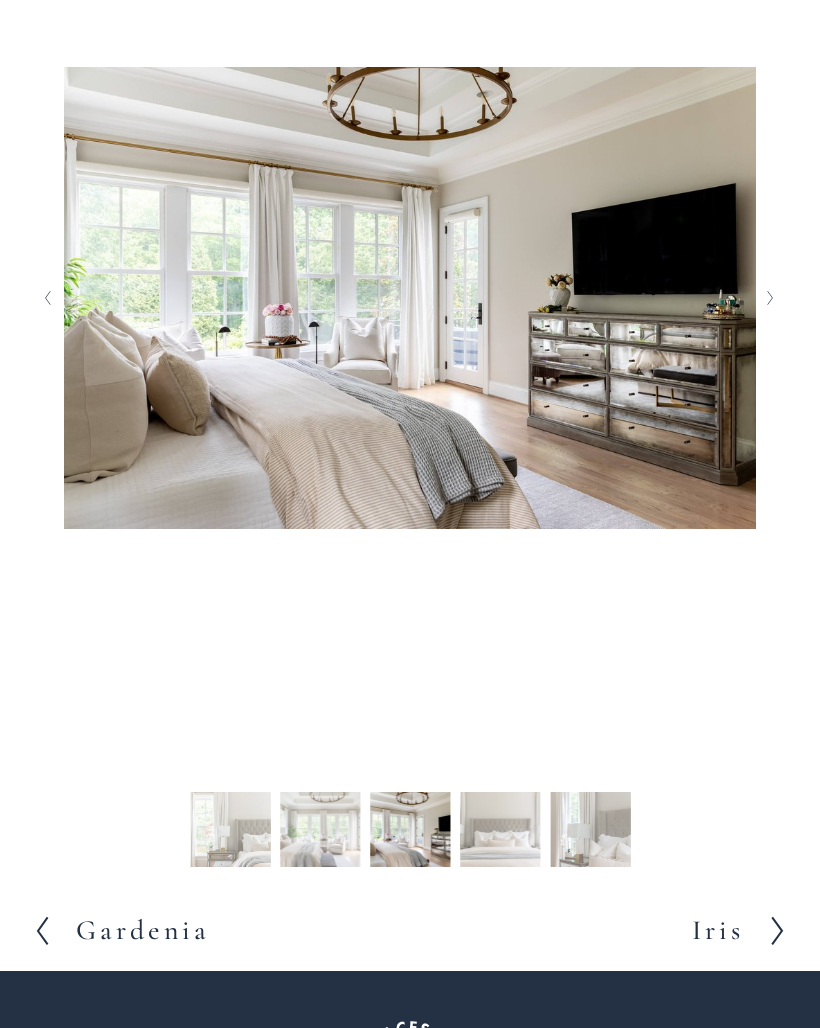 click on "Slide 53
Slide 53 (current slide)" at bounding box center (500, 832) 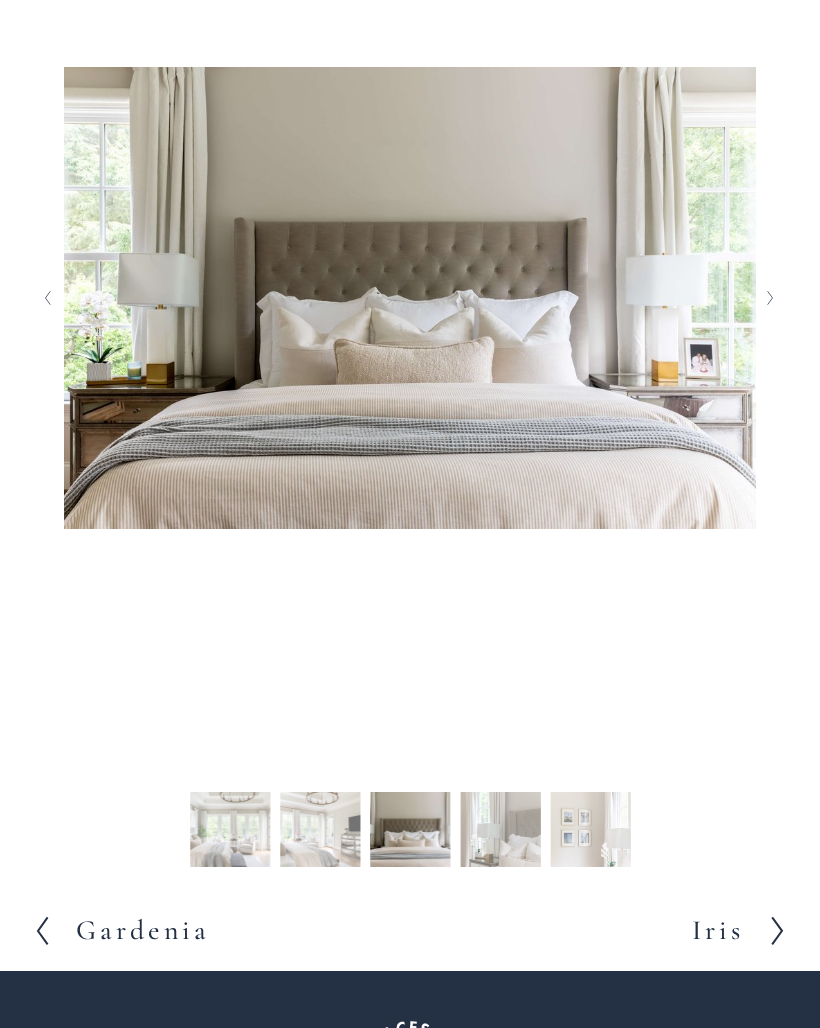 click on "Slide 54
Slide 54 (current slide)" at bounding box center (500, 832) 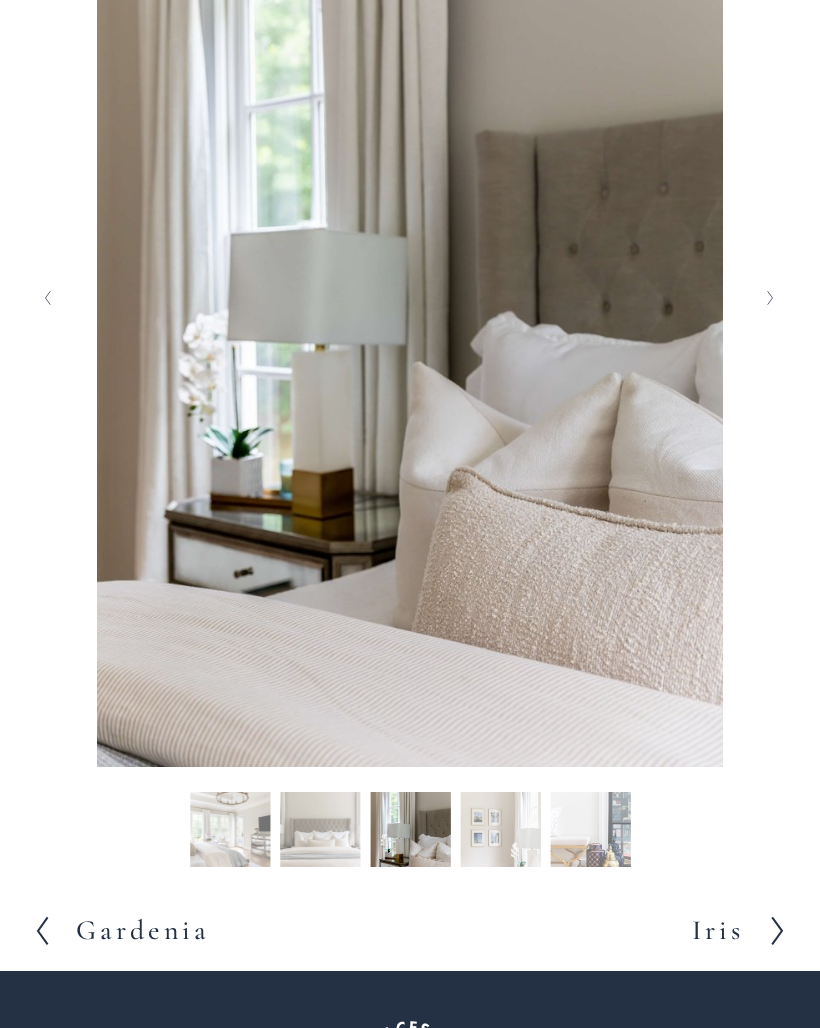 click on "Slide 55
Slide 55 (current slide)" at bounding box center [500, 832] 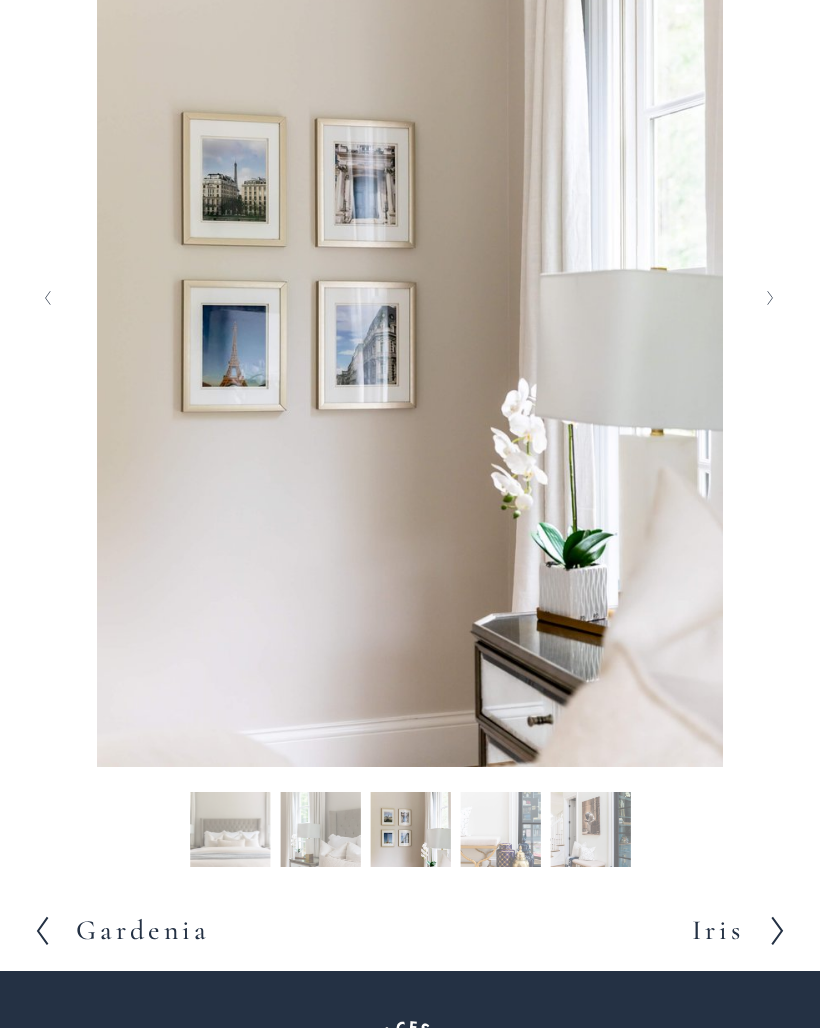 click on "Slide 56
Slide 56 (current slide)" at bounding box center [500, 832] 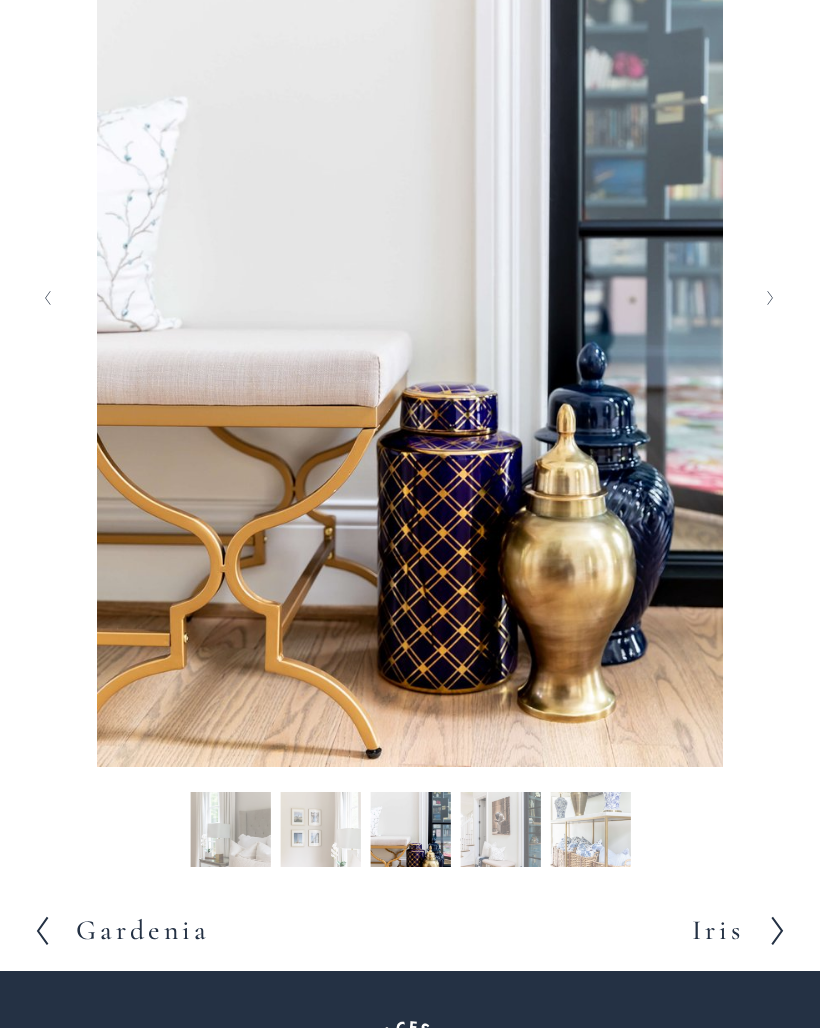 click on "Slide 57
Slide 57 (current slide)" at bounding box center [500, 832] 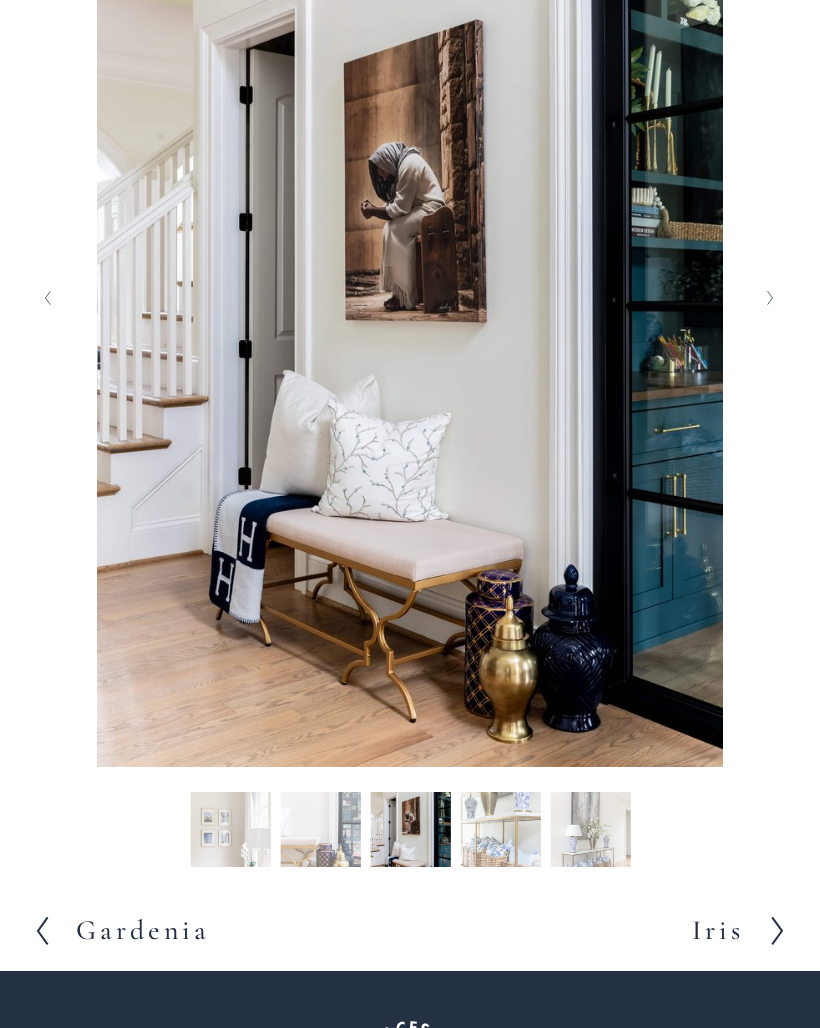 click on "Slide 58
Slide 58 (current slide)" at bounding box center [500, 832] 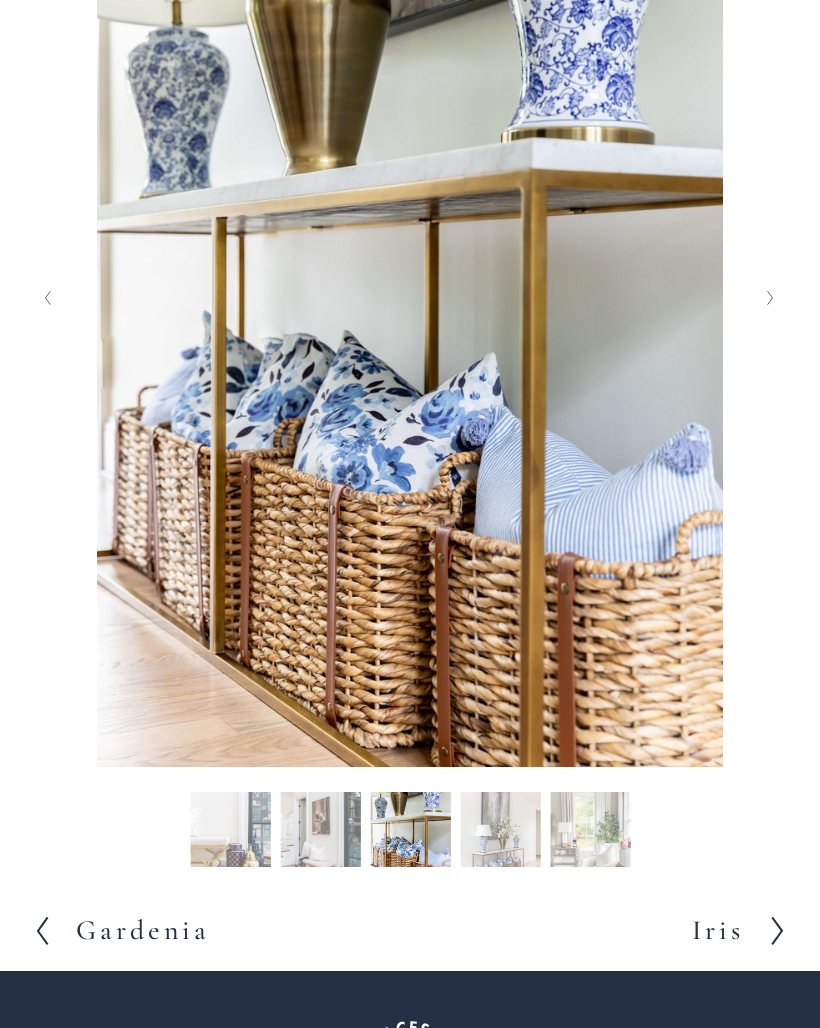 click on "Slide 59
Slide 59 (current slide)" at bounding box center (500, 832) 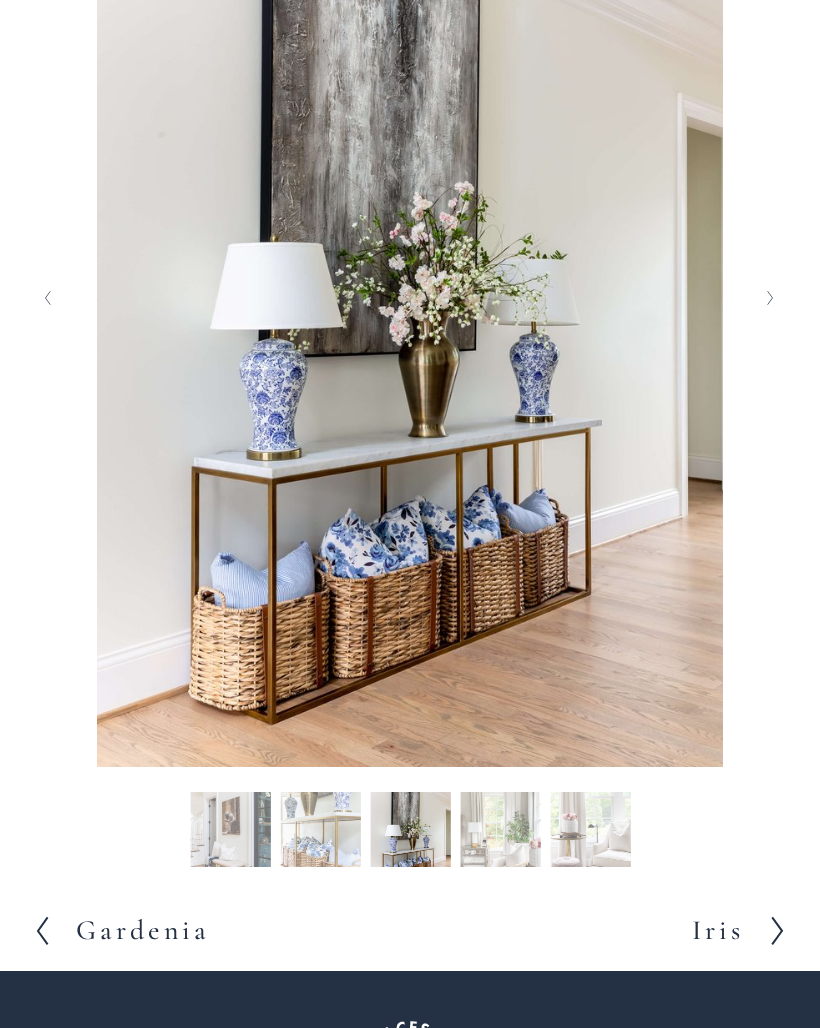 click on "Slide 60
Slide 60 (current slide)" at bounding box center (500, 832) 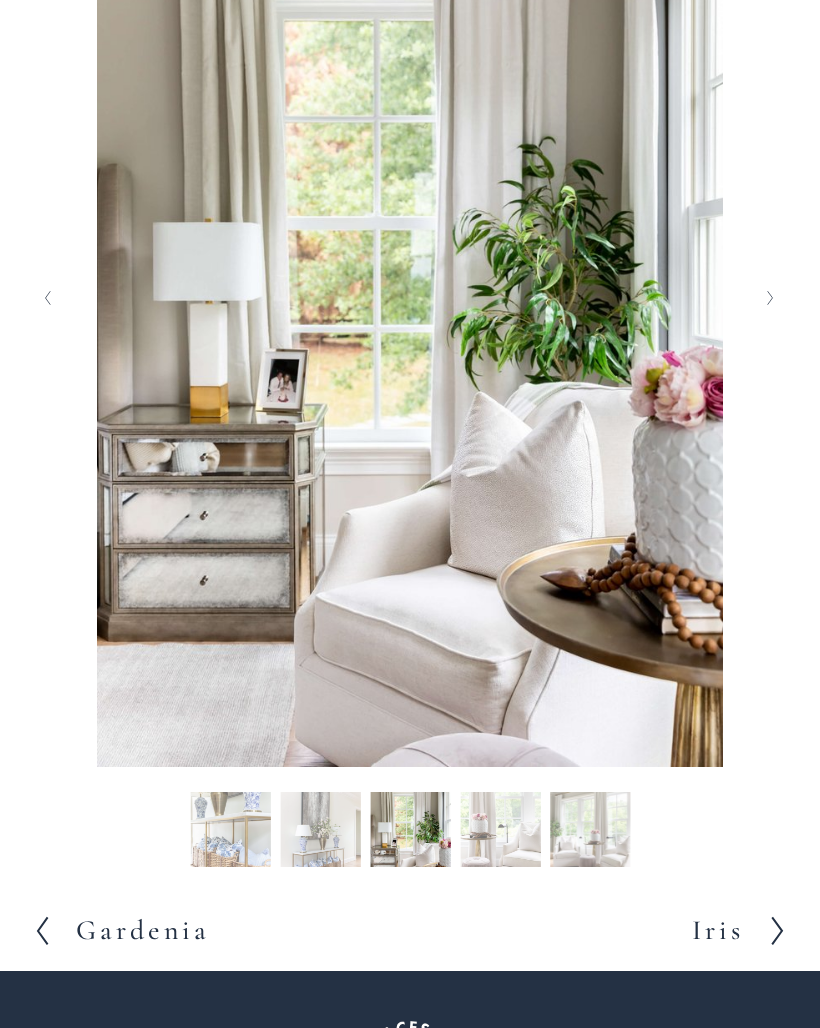 click on "Slide 61
Slide 61 (current slide)" at bounding box center [500, 832] 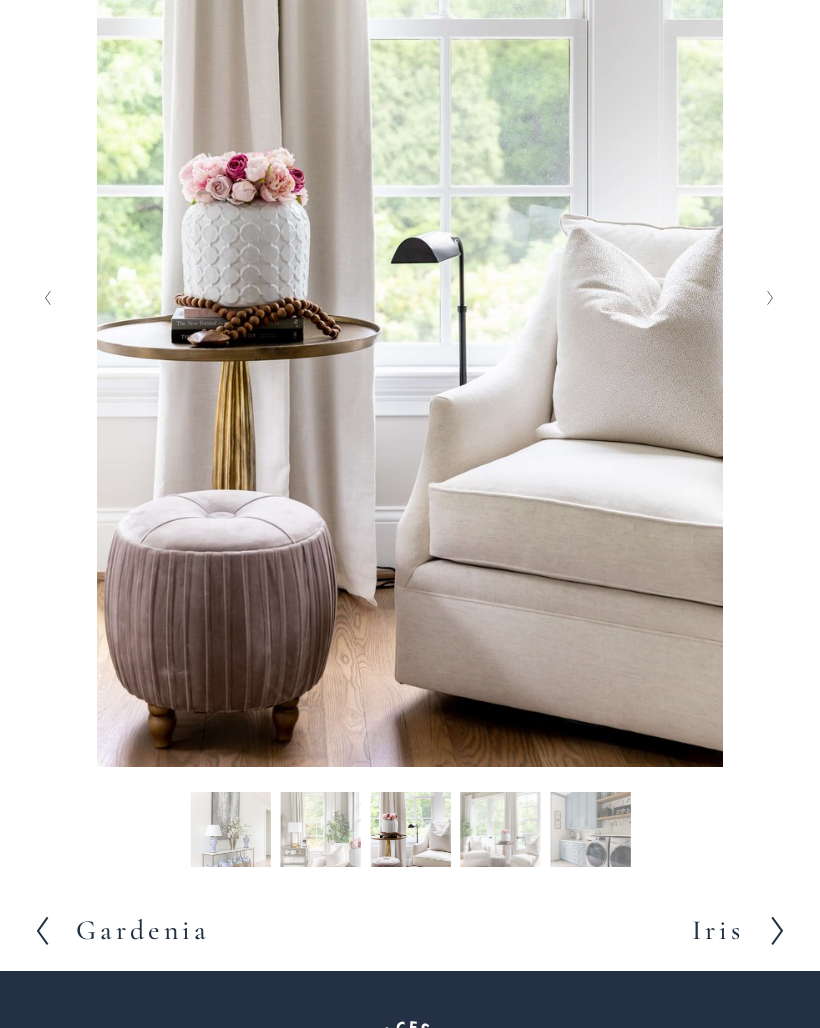 click on "Slide 63
Slide 63 (current slide)" at bounding box center (590, 832) 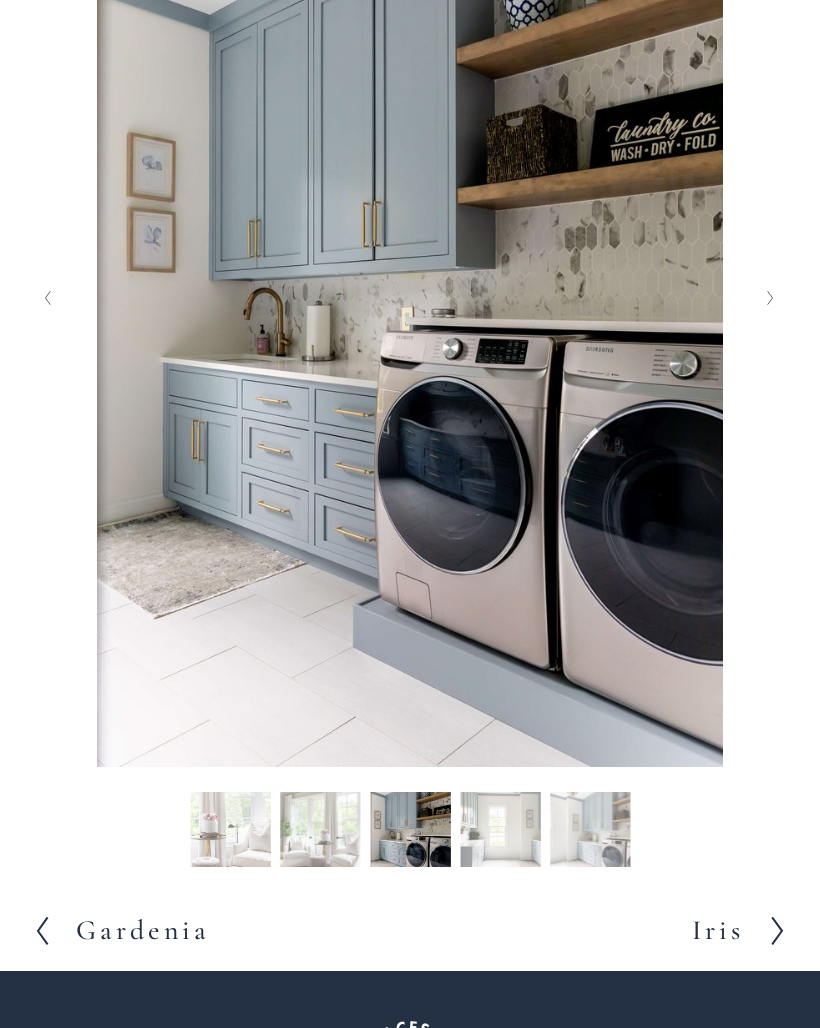 click on "Slide 64
Slide 64 (current slide)" at bounding box center [500, 832] 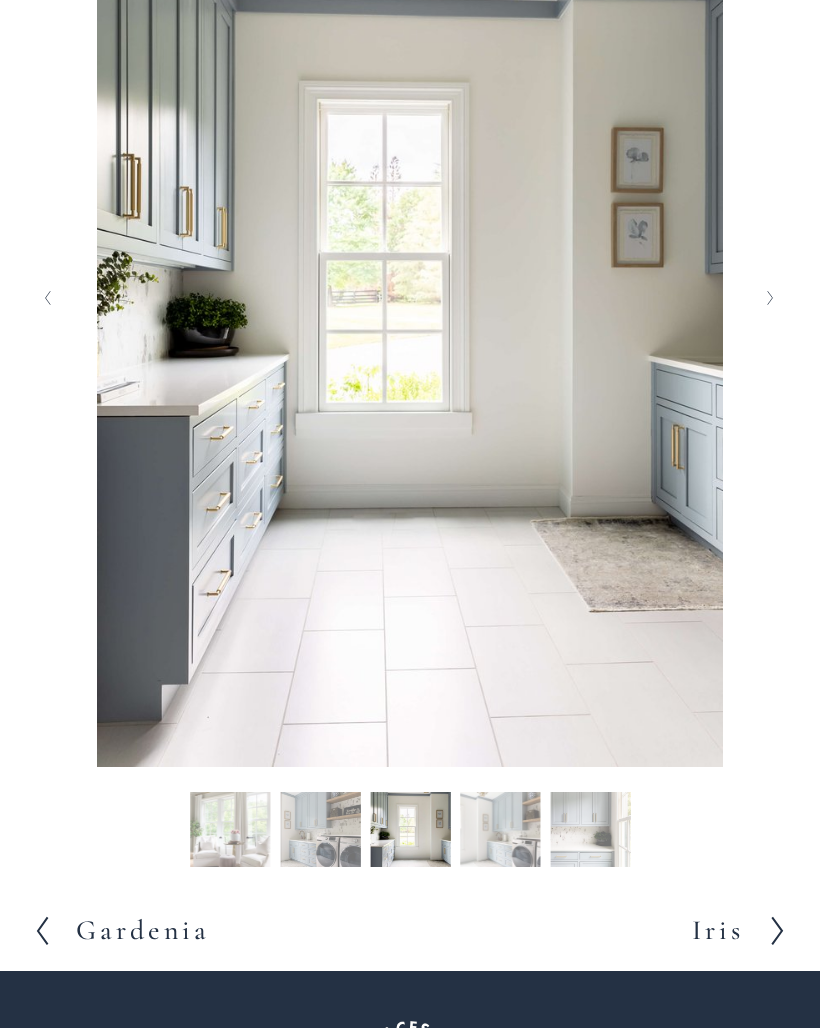 click on "Slide 65
Slide 65 (current slide)" at bounding box center [500, 832] 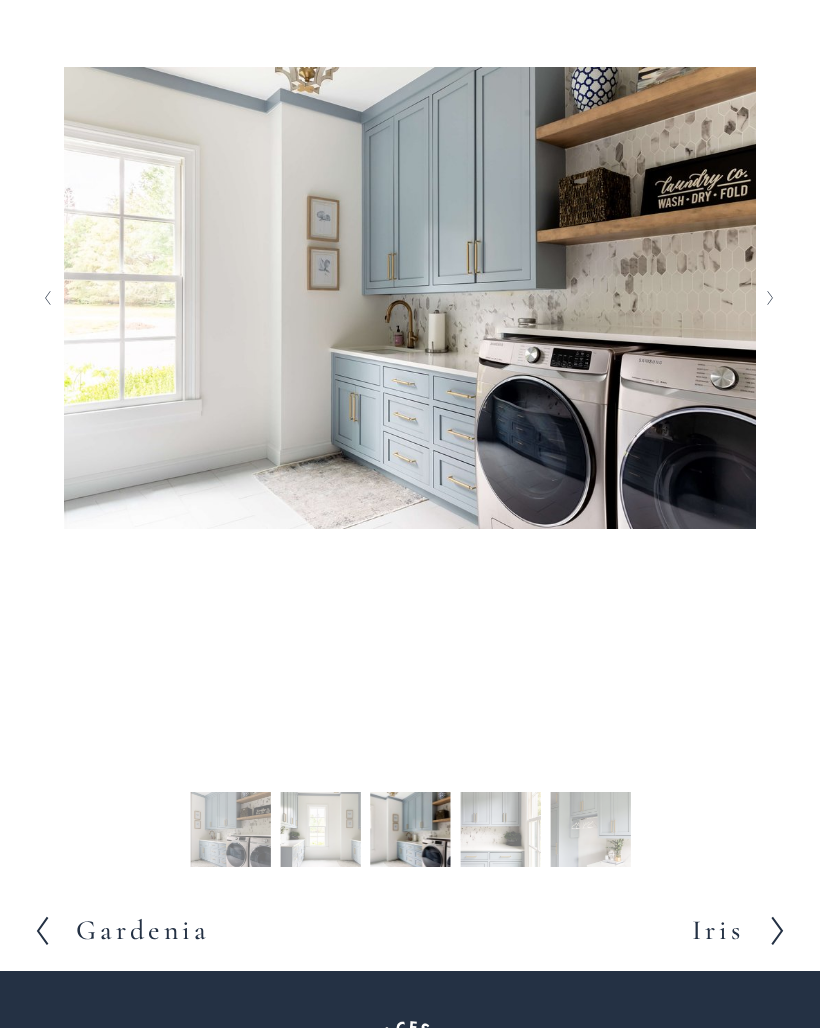 click on "Slide 66
Slide 66 (current slide)" at bounding box center (500, 832) 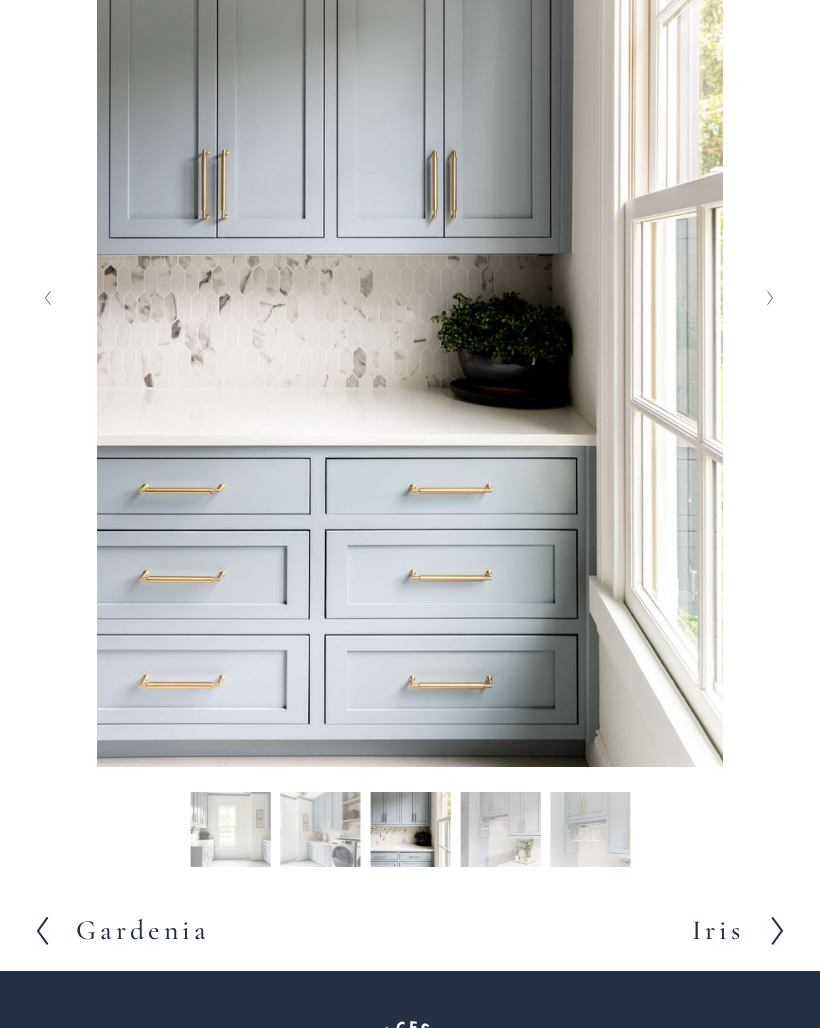click on "Slide 67
Slide 67 (current slide)" at bounding box center (500, 832) 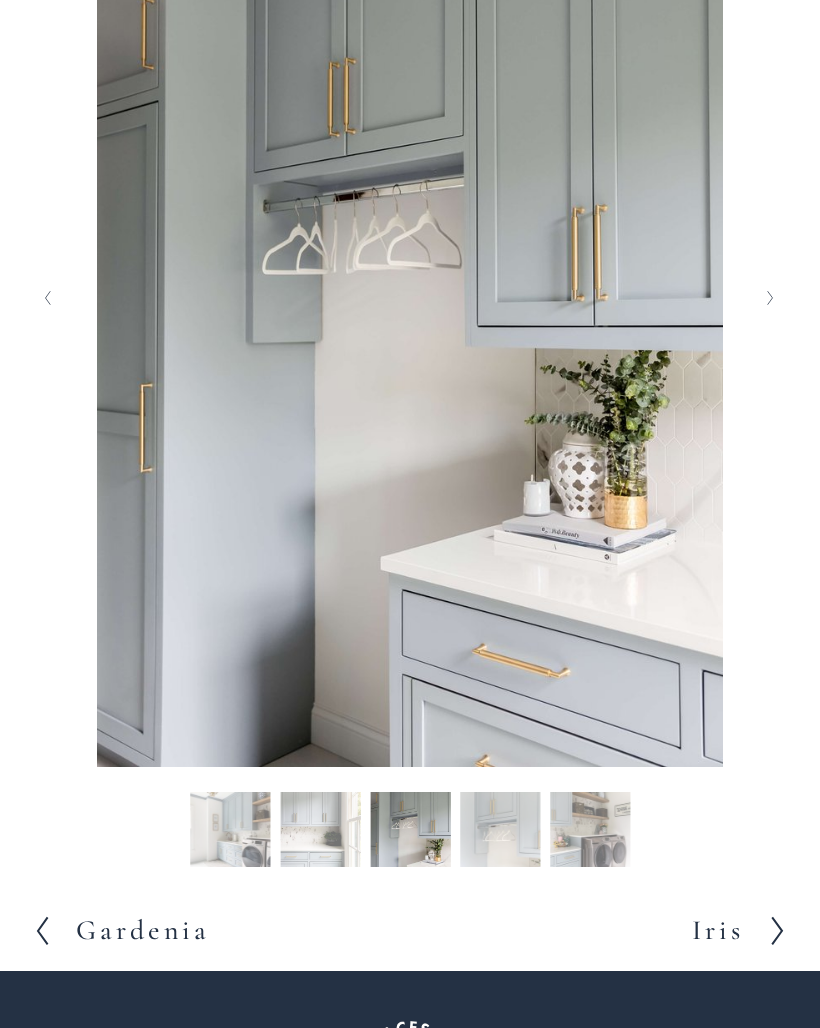 click on "Slide 68
Slide 68 (current slide)" at bounding box center [500, 832] 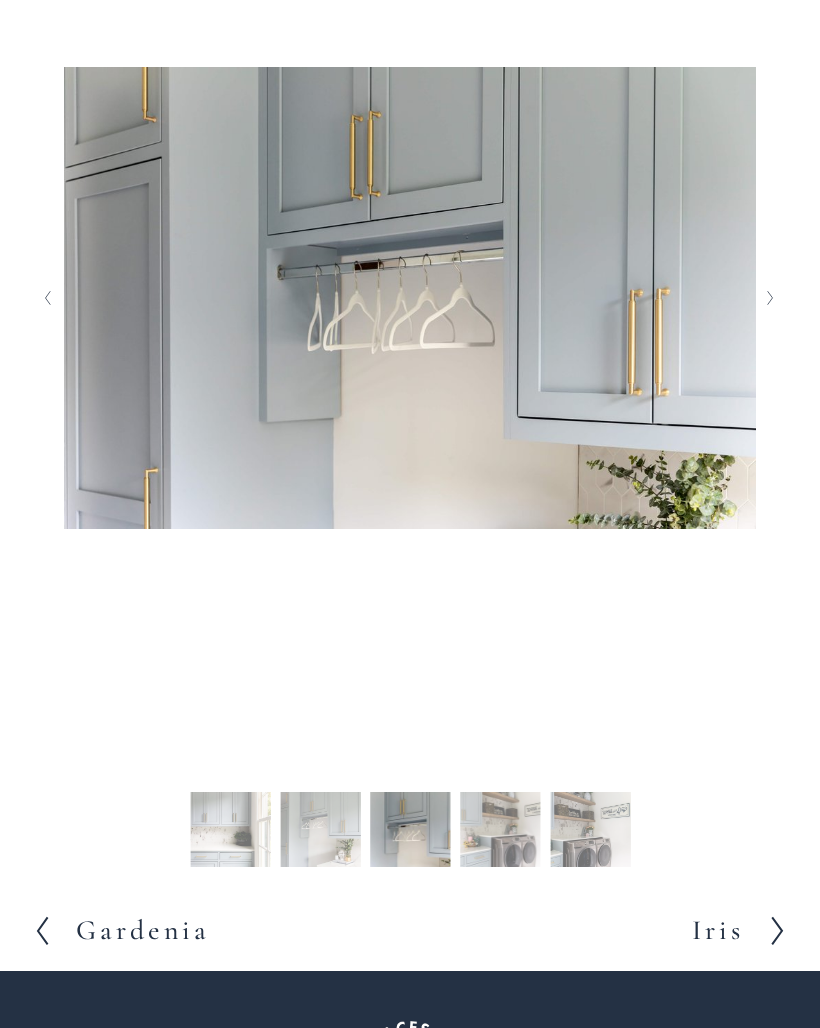 click on "Slide 69
Slide 69 (current slide)" at bounding box center [500, 832] 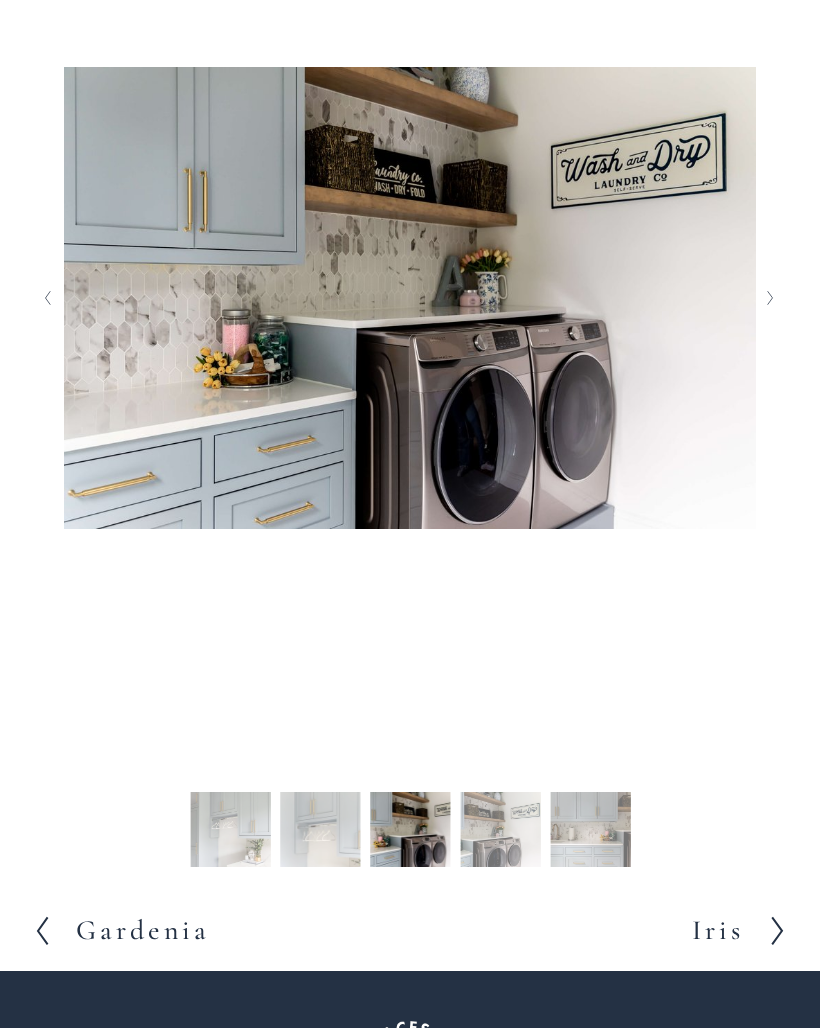 click on "Slide 70
Slide 70 (current slide)" at bounding box center [500, 832] 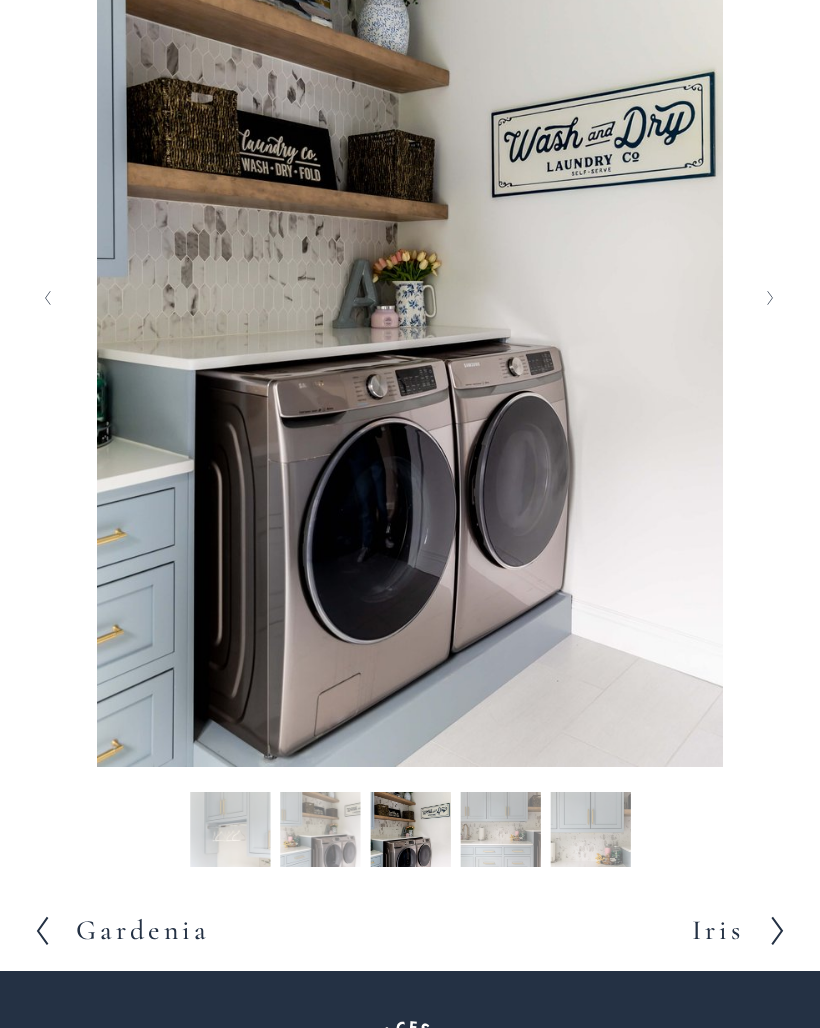 click on "Slide 71
Slide 71 (current slide)" at bounding box center (500, 832) 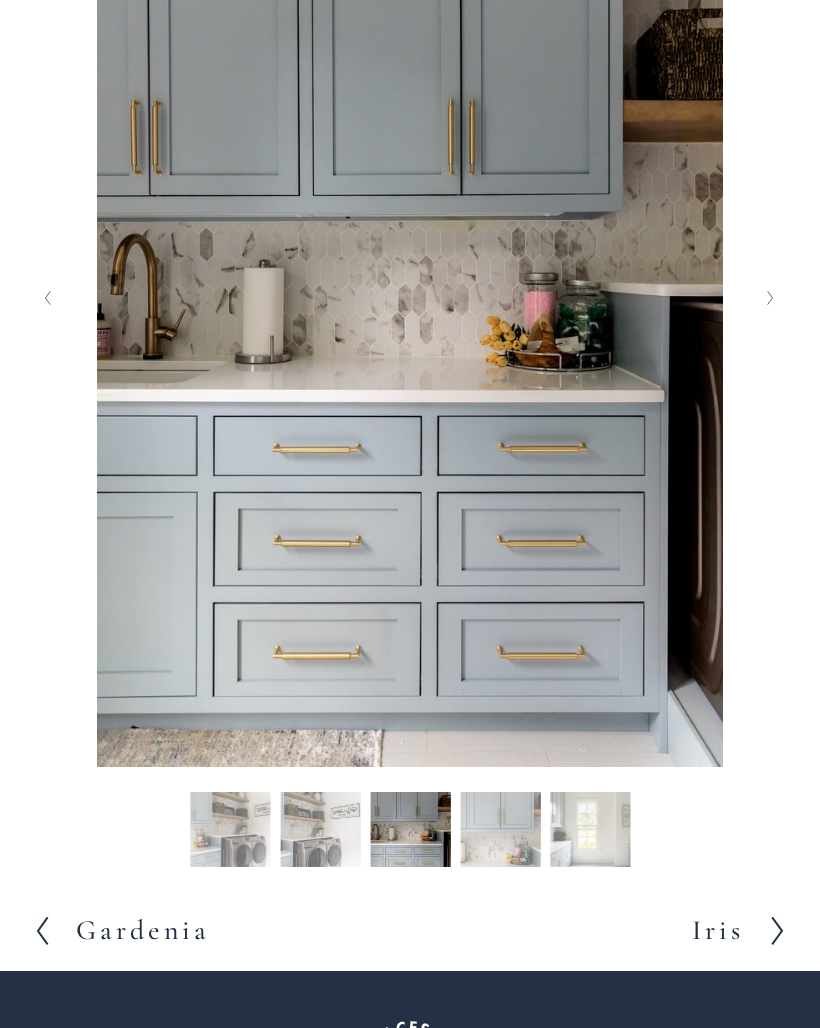 click on "Slide 72
Slide 72 (current slide)" at bounding box center (500, 832) 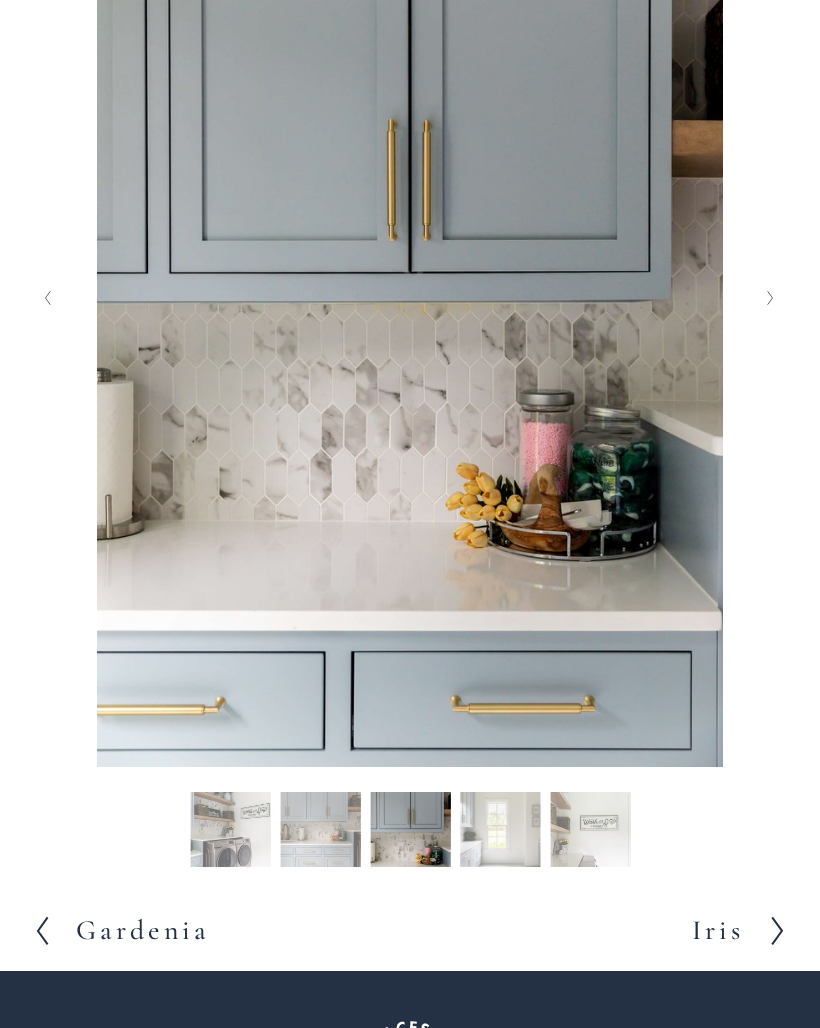click on "Slide 73
Slide 73 (current slide)" at bounding box center (500, 832) 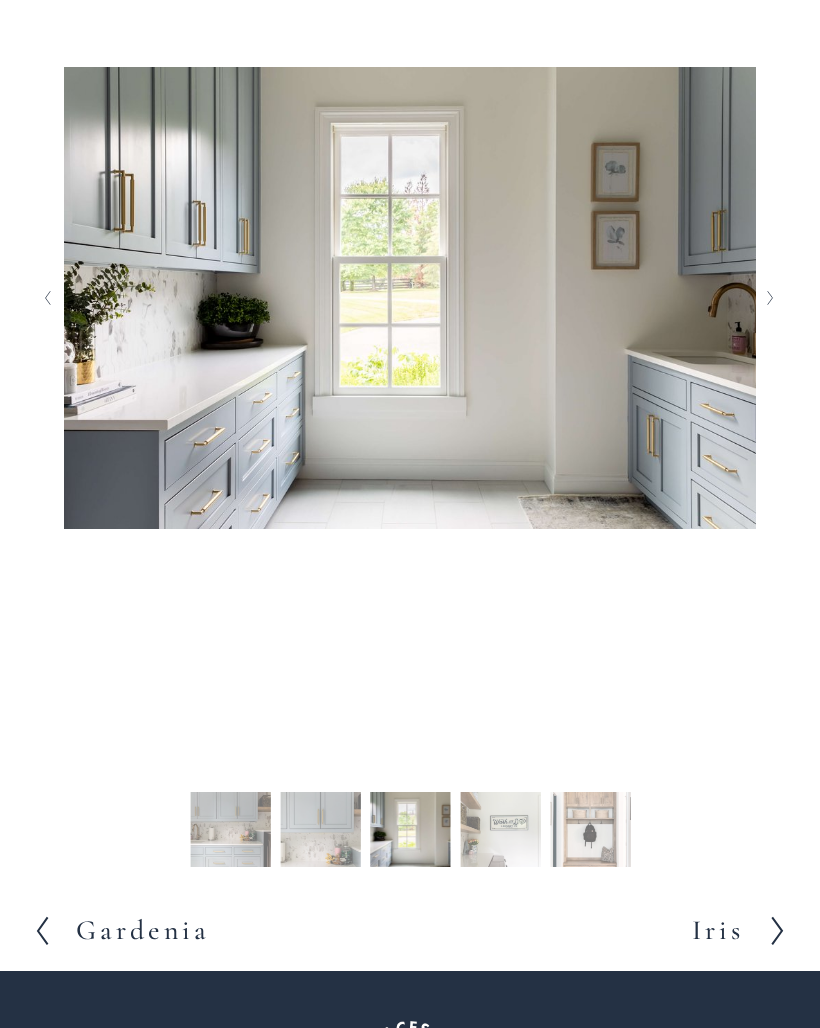 click on "Slide 74
Slide 74 (current slide)" at bounding box center [500, 832] 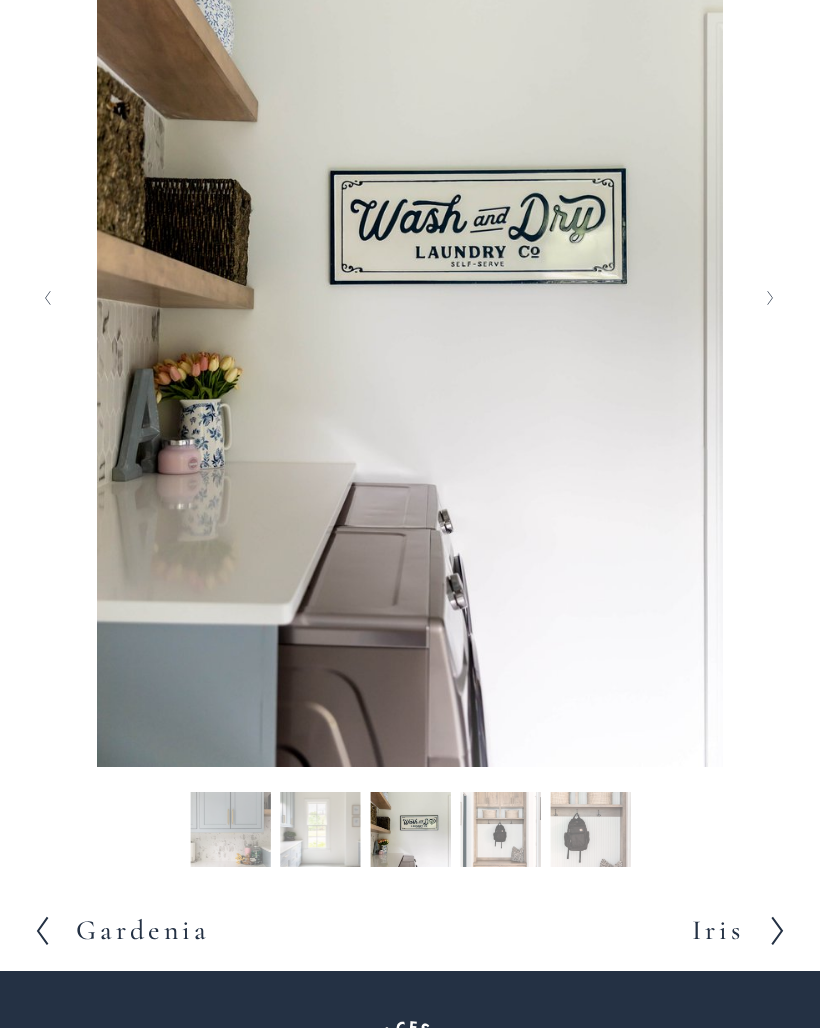 click on "Slide 75
Slide 75 (current slide)" at bounding box center [500, 832] 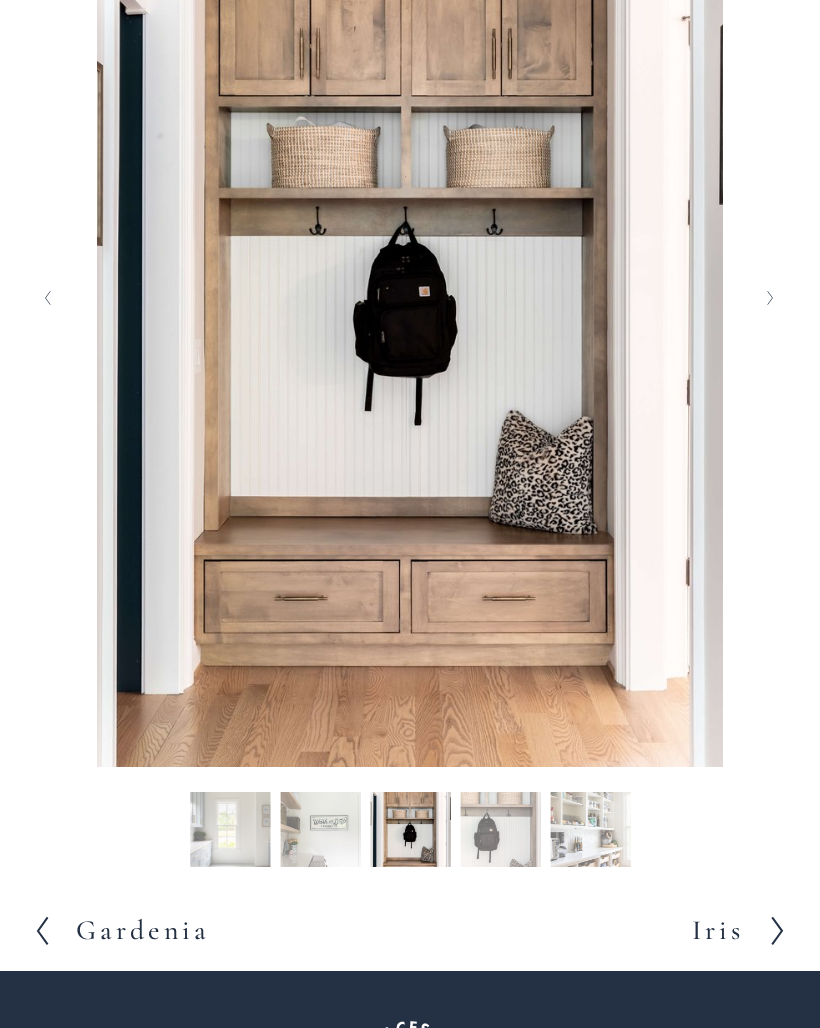 click on "Slide 76
Slide 76 (current slide)" at bounding box center [500, 832] 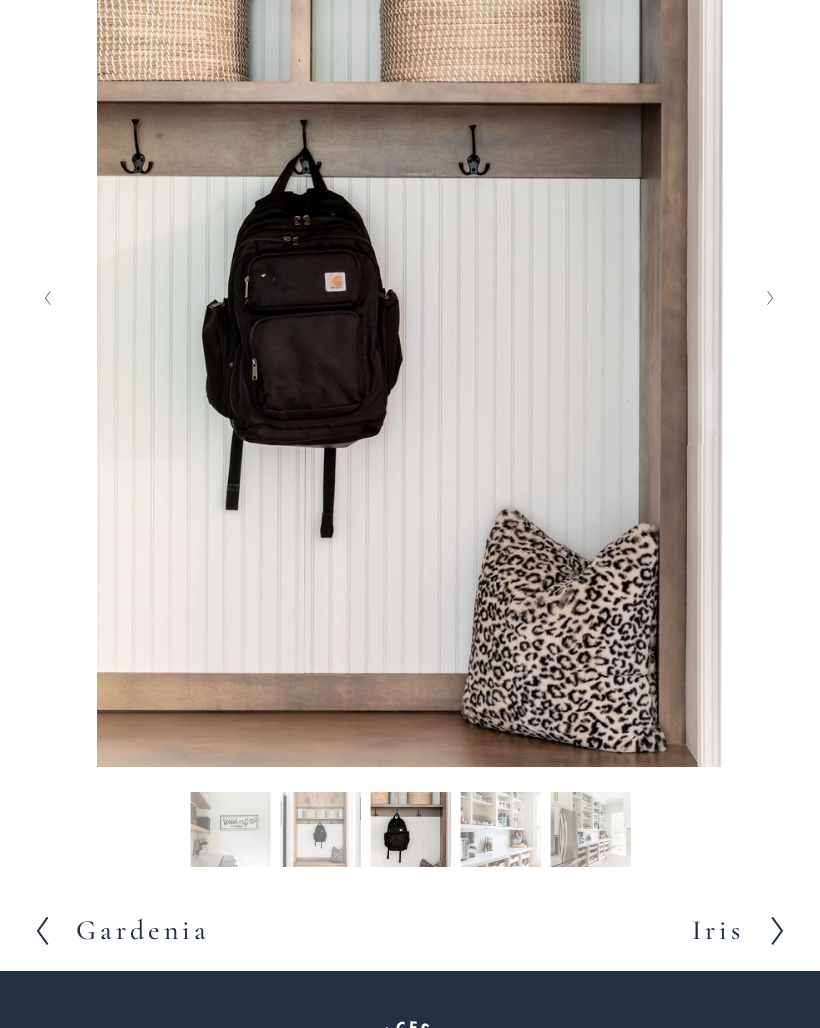 click on "Slide 77
Slide 77 (current slide)" at bounding box center [500, 832] 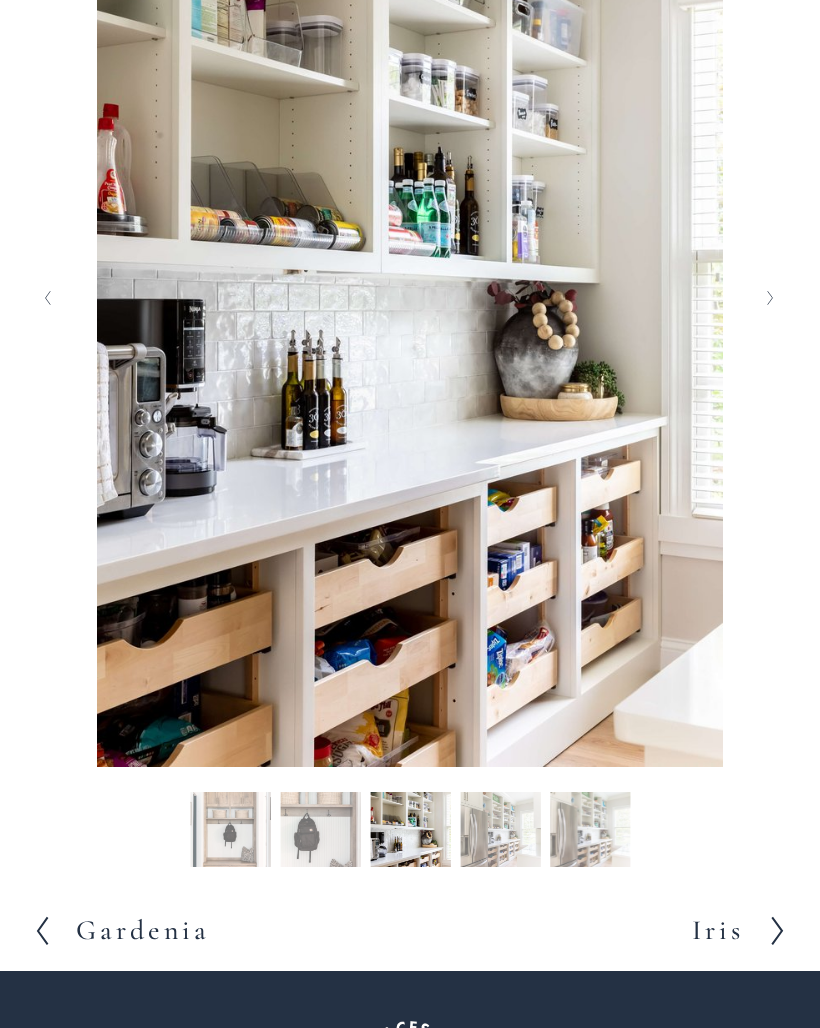 click on "Slide 78
Slide 78 (current slide)" at bounding box center [500, 832] 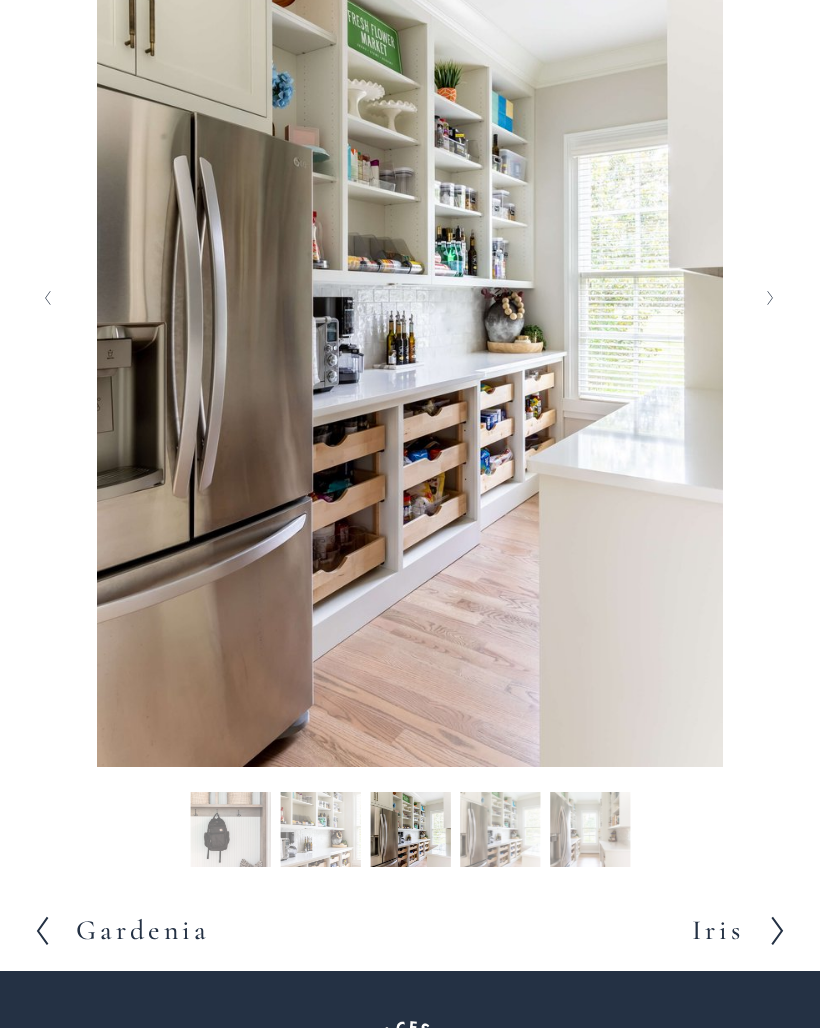click on "Slide 77
Slide 77 (current slide)" at bounding box center [320, 832] 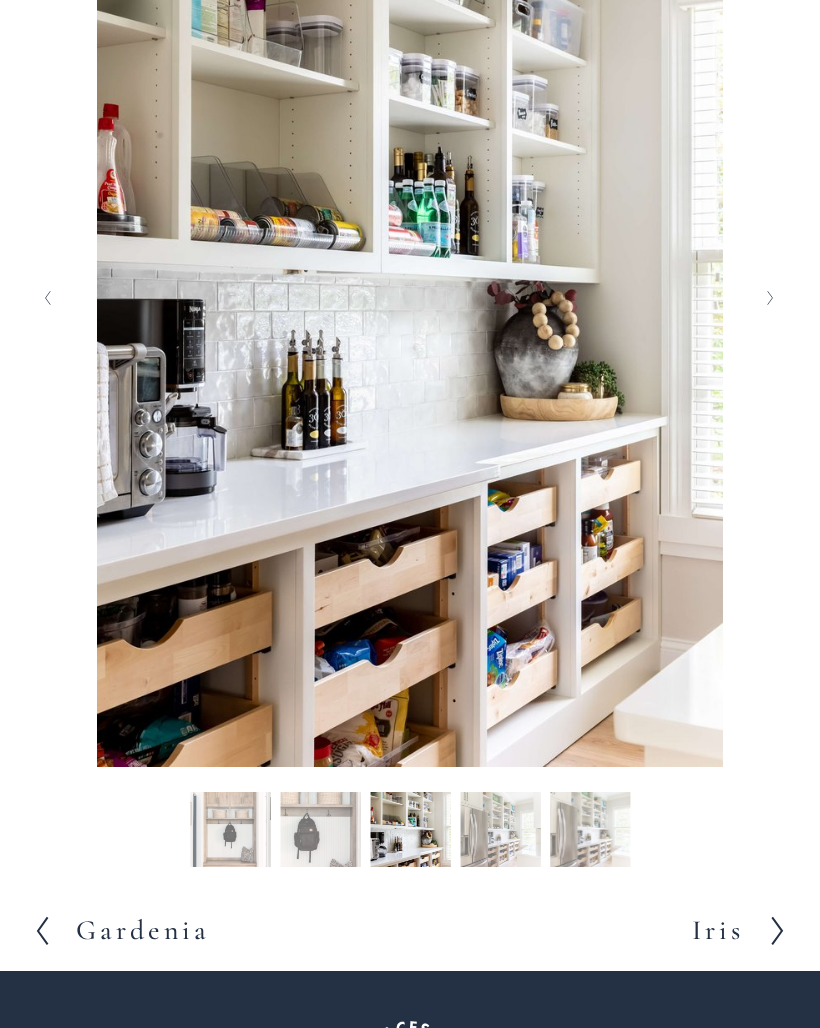 click on "Slide 78
Slide 78 (current slide)" at bounding box center (500, 832) 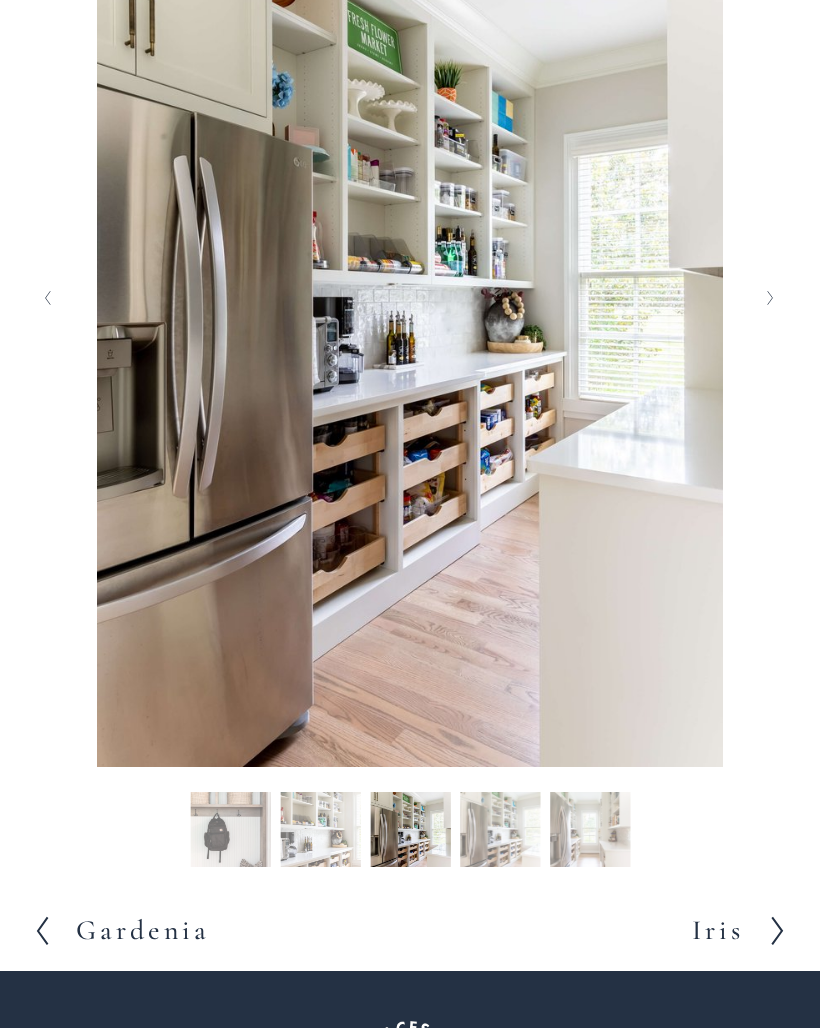 click on "Slide 79
Slide 79 (current slide)" at bounding box center [500, 832] 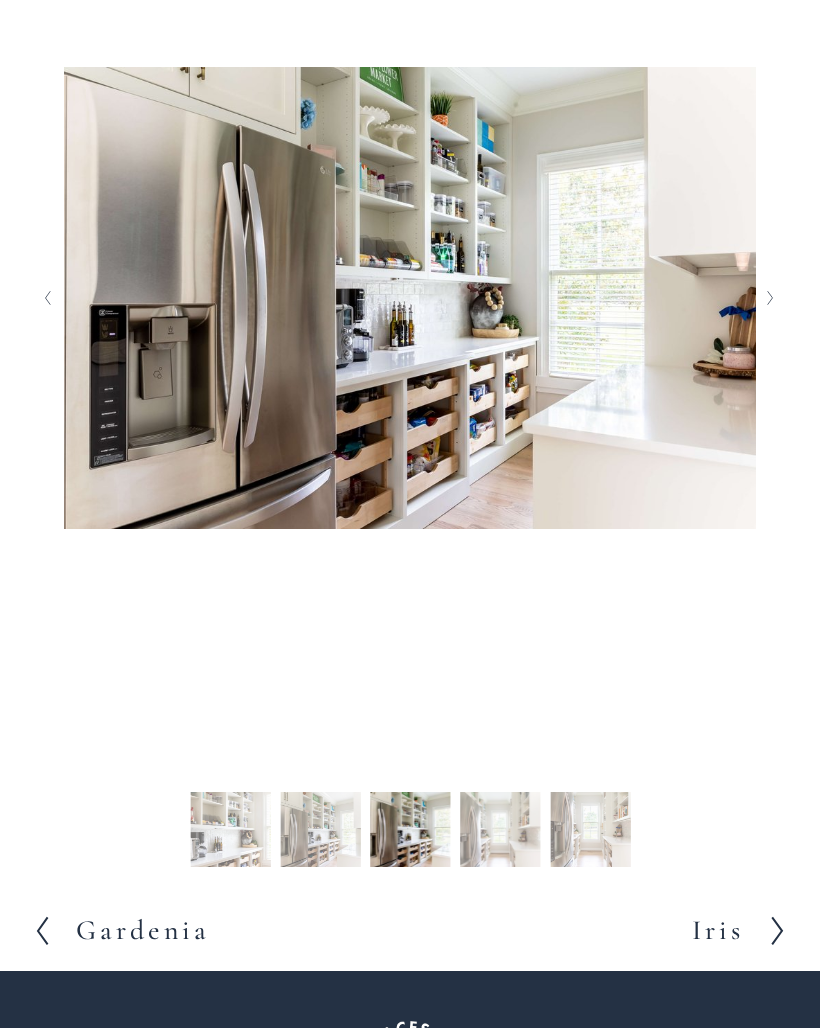 click on "Slide 80
Slide 80 (current slide)" at bounding box center (500, 832) 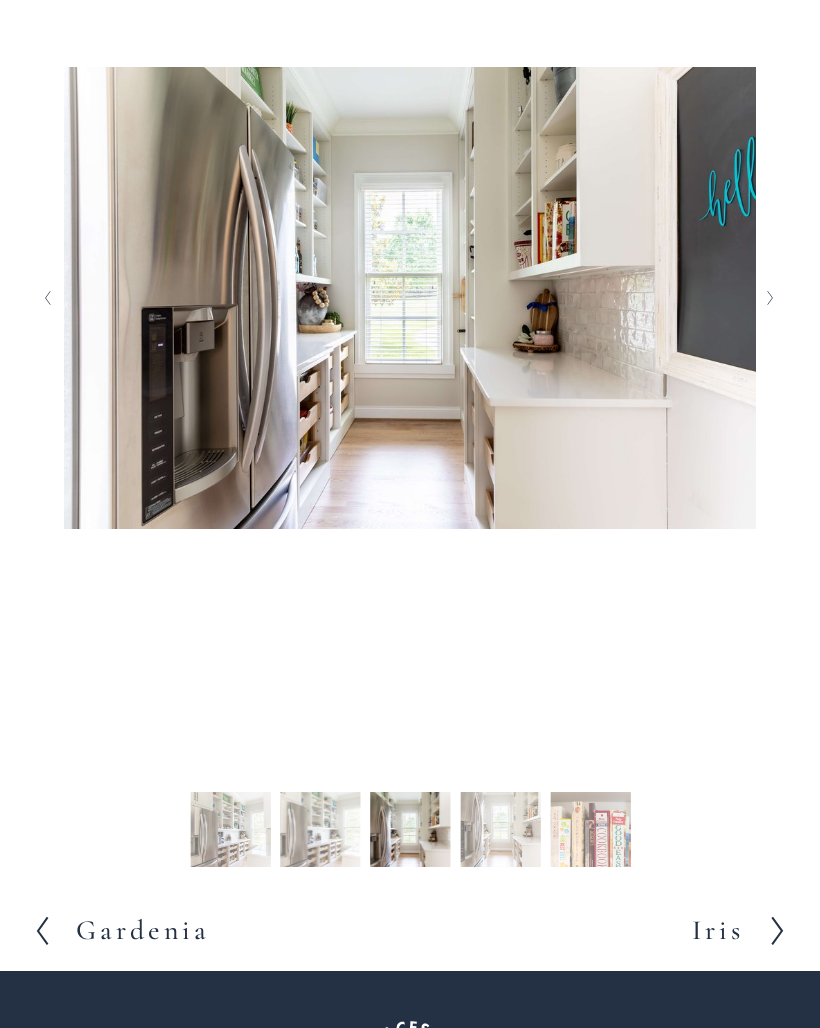 click on "Slide 81
Slide 81 (current slide)" at bounding box center (500, 832) 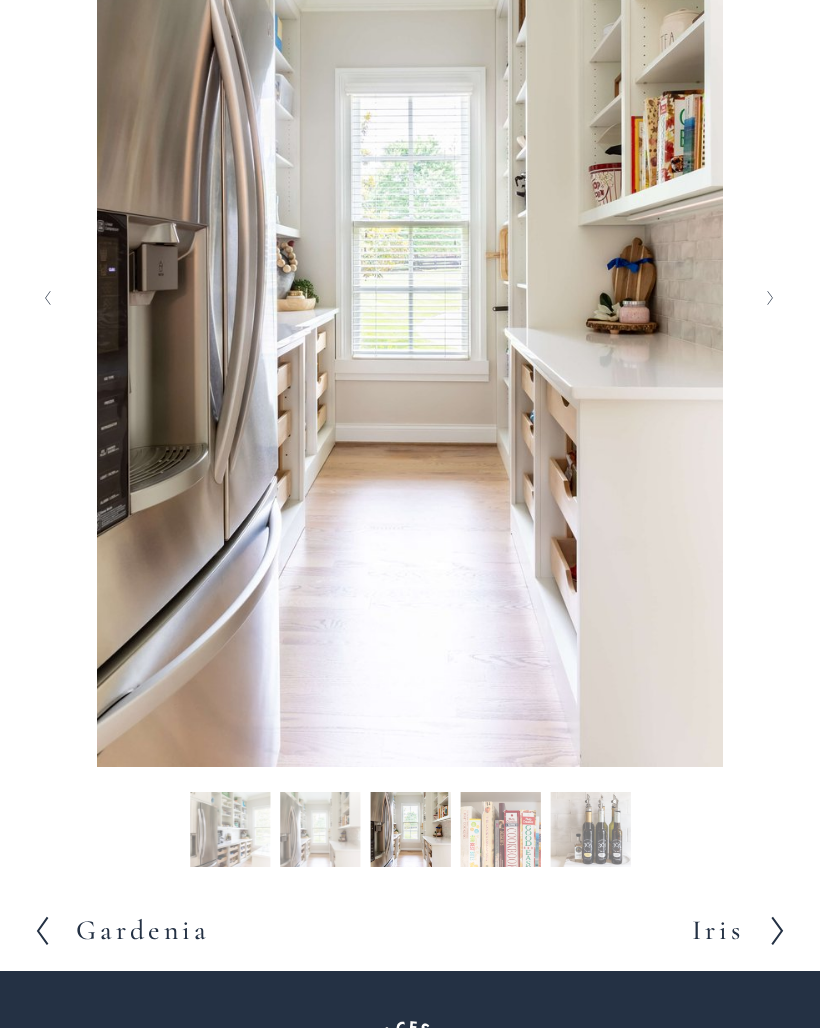 click on "Slide 82
Slide 82 (current slide)" at bounding box center [500, 832] 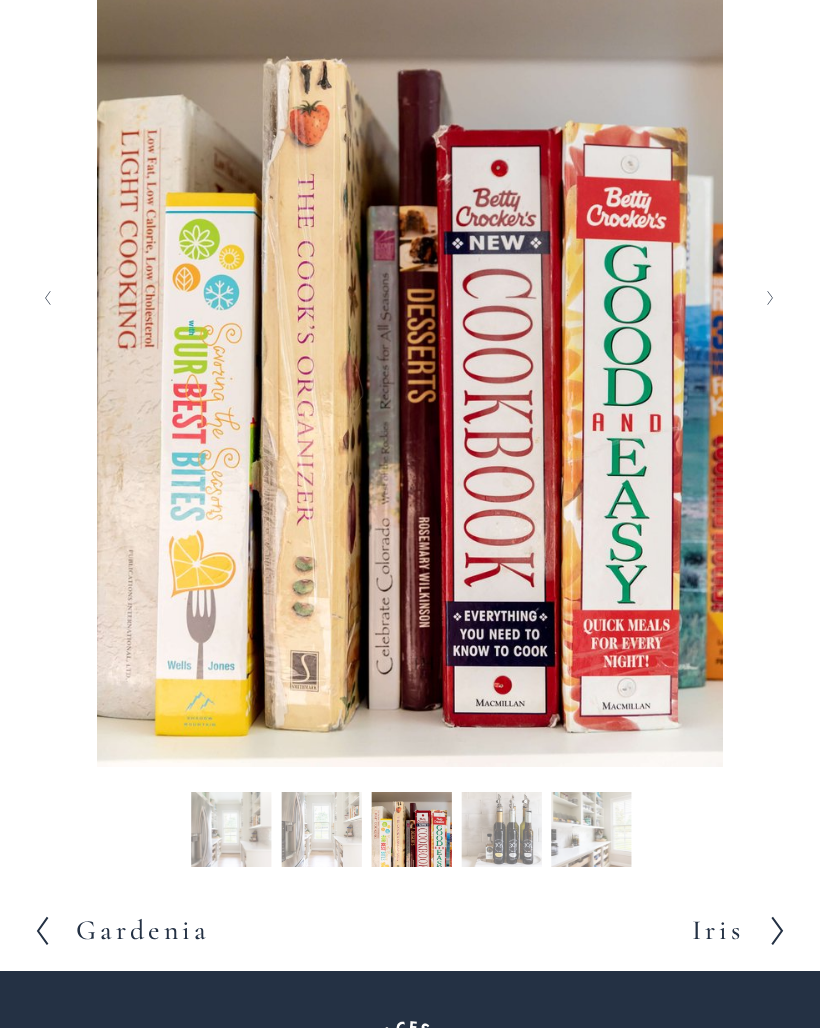 click on "Slide 83
Slide 83 (current slide)" at bounding box center (501, 832) 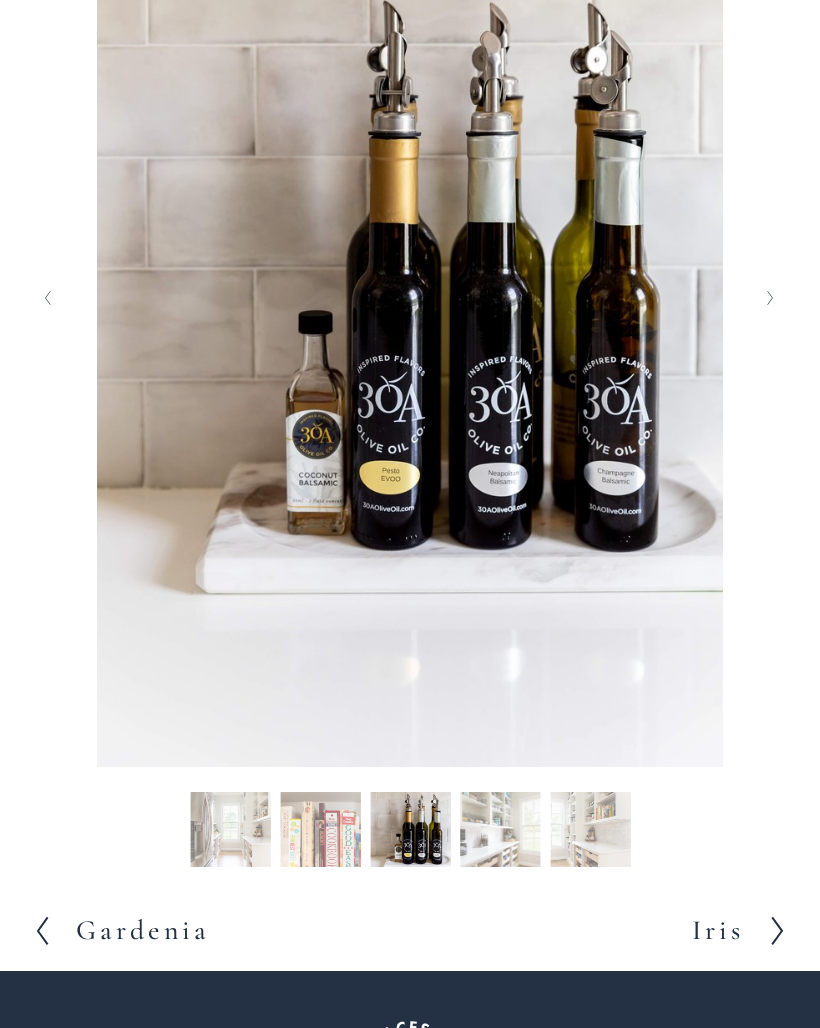click on "Slide 84
Slide 84 (current slide)" at bounding box center [500, 832] 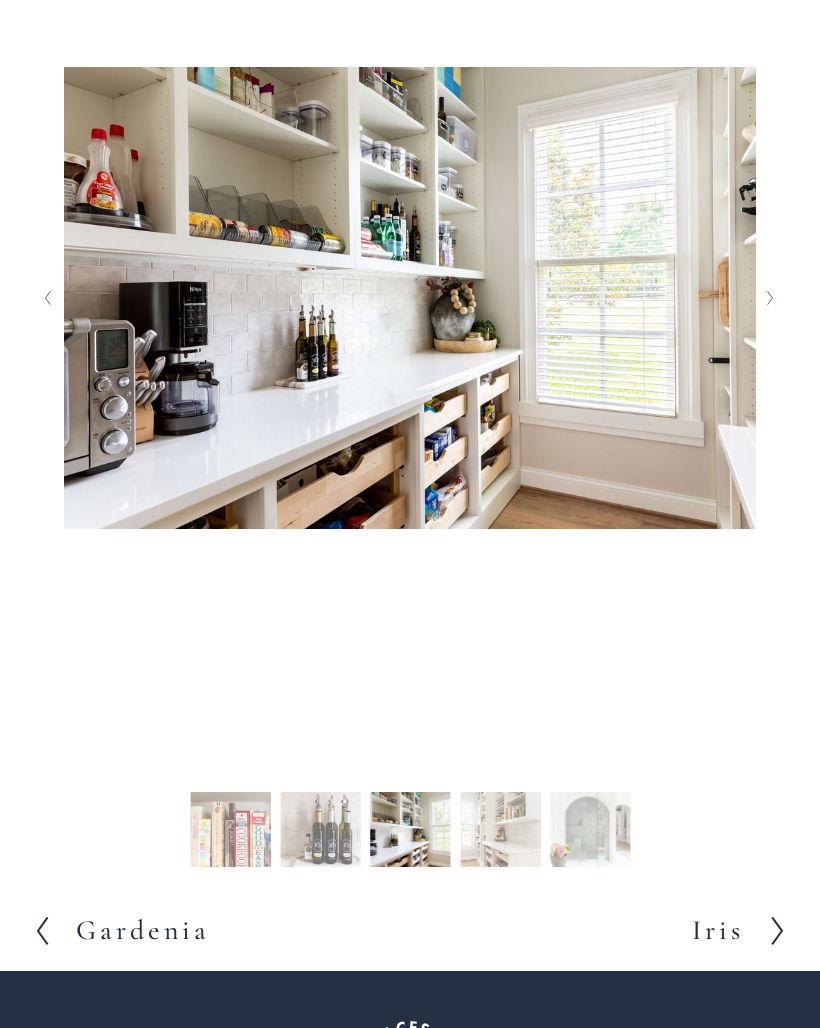 click on "Slide 85
Slide 85 (current slide)" at bounding box center [500, 832] 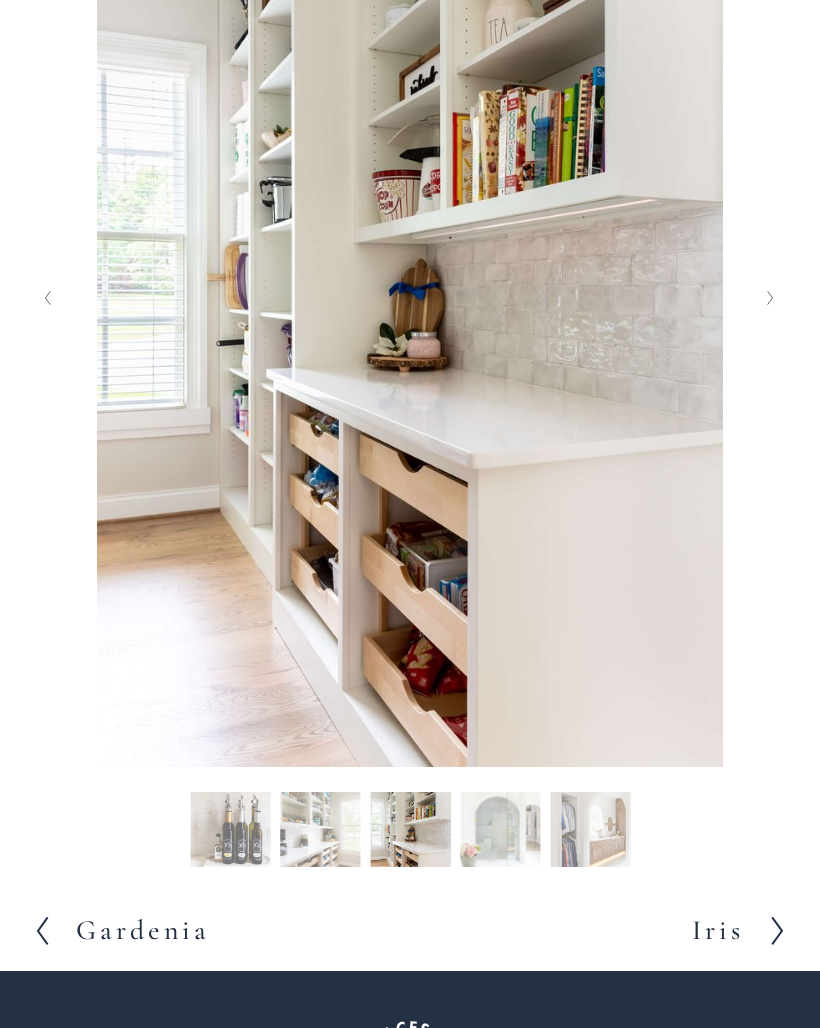 click on "Slide 86
Slide 86 (current slide)" at bounding box center [500, 832] 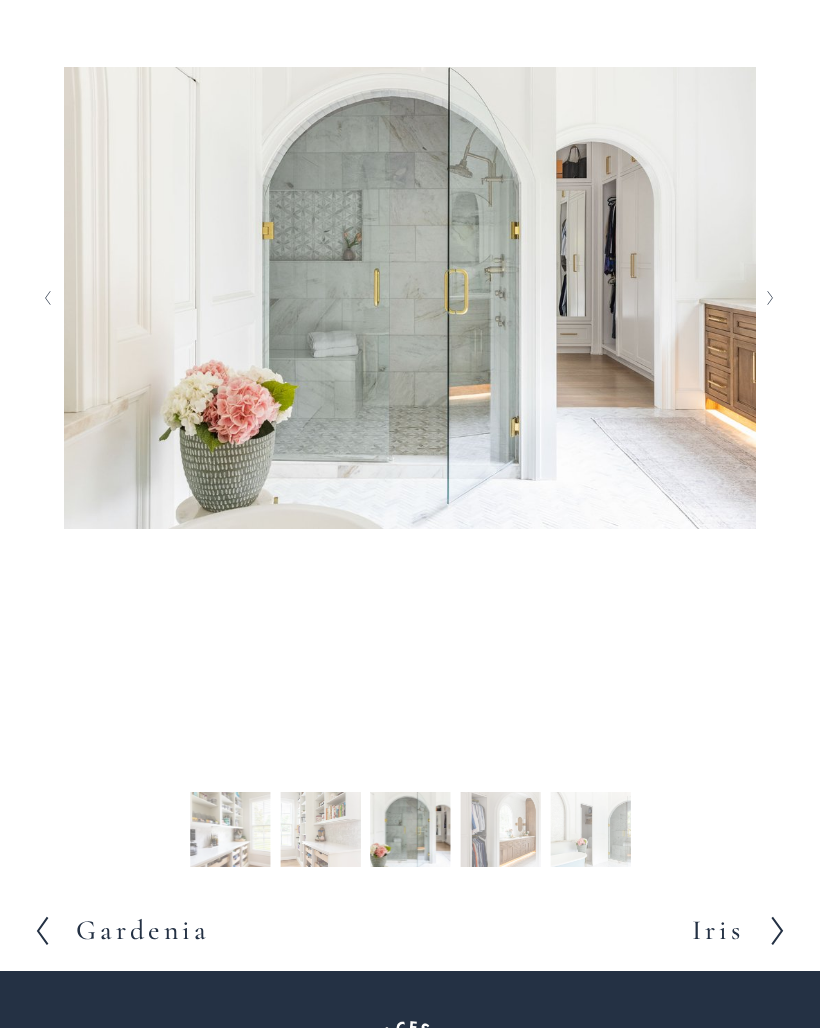 click on "Slide 87
Slide 87 (current slide)" at bounding box center [500, 832] 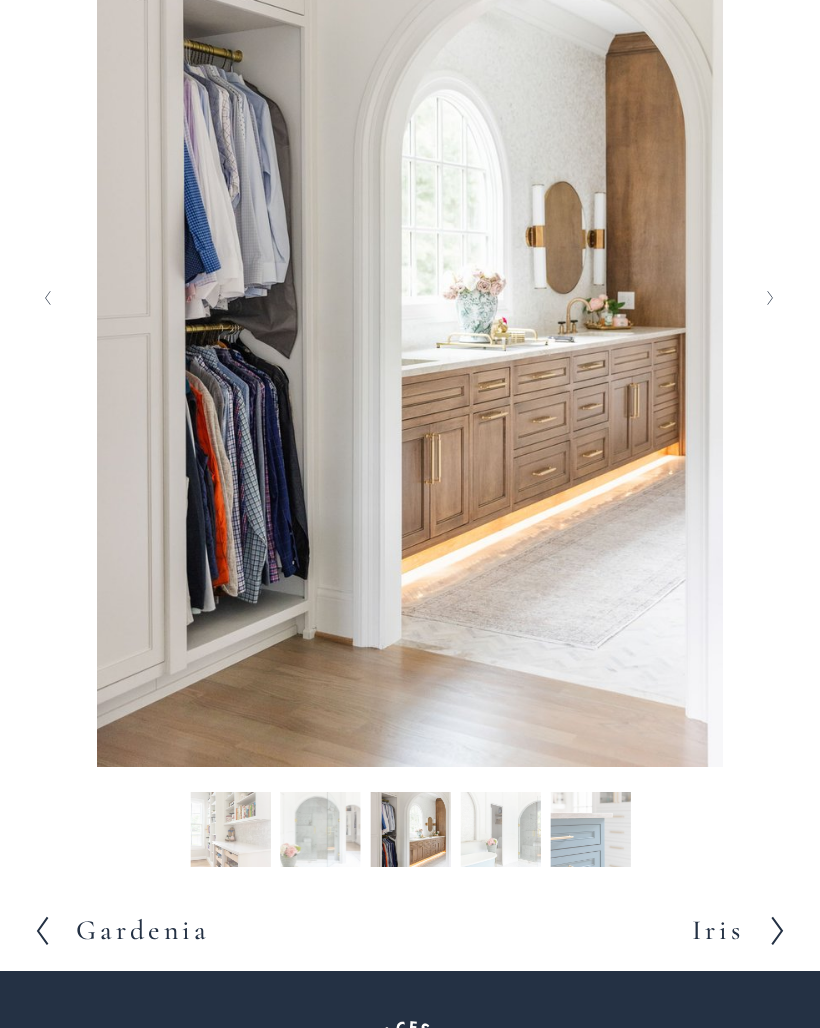 click on "Slide 88
Slide 88 (current slide)" at bounding box center (500, 832) 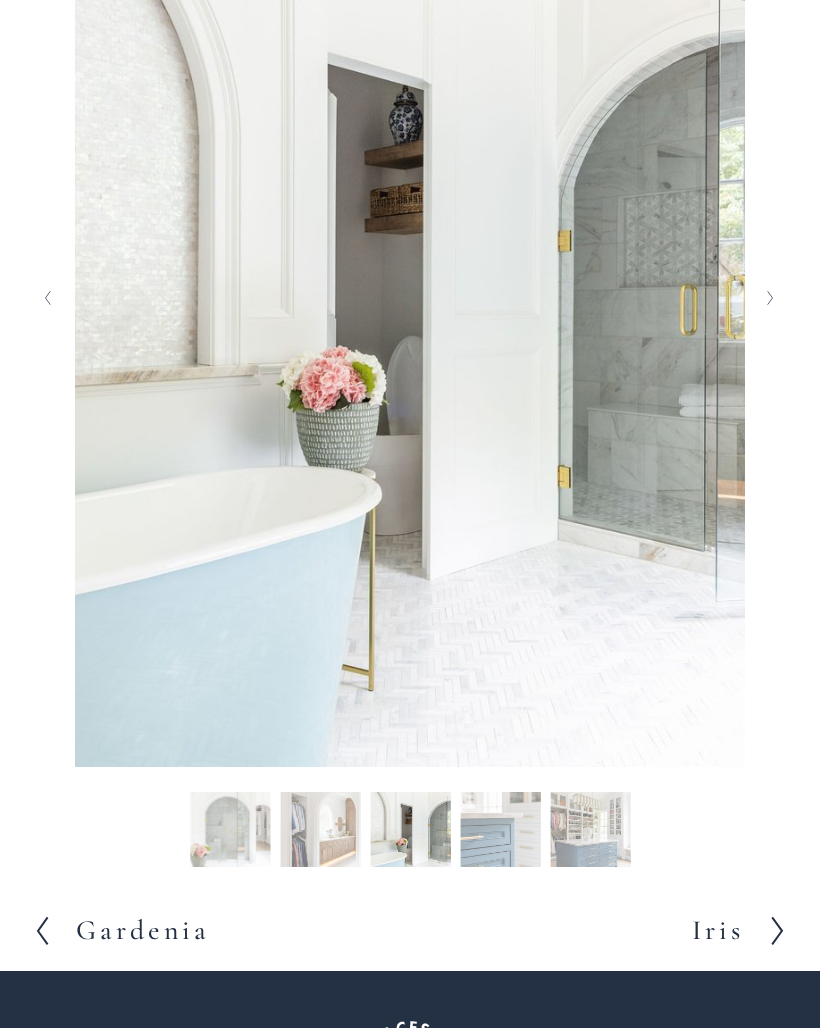 click on "Slide 90
Slide 90 (current slide)" at bounding box center (590, 832) 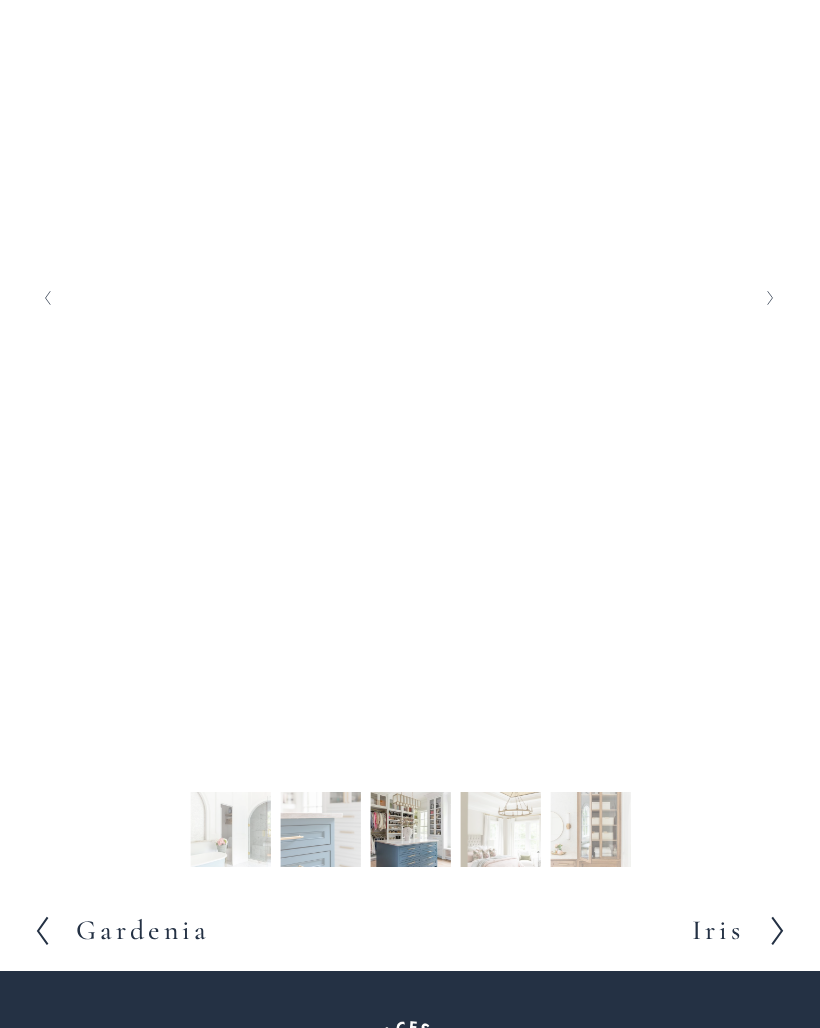 click on "Slide 91
Slide 91 (current slide)" at bounding box center (500, 832) 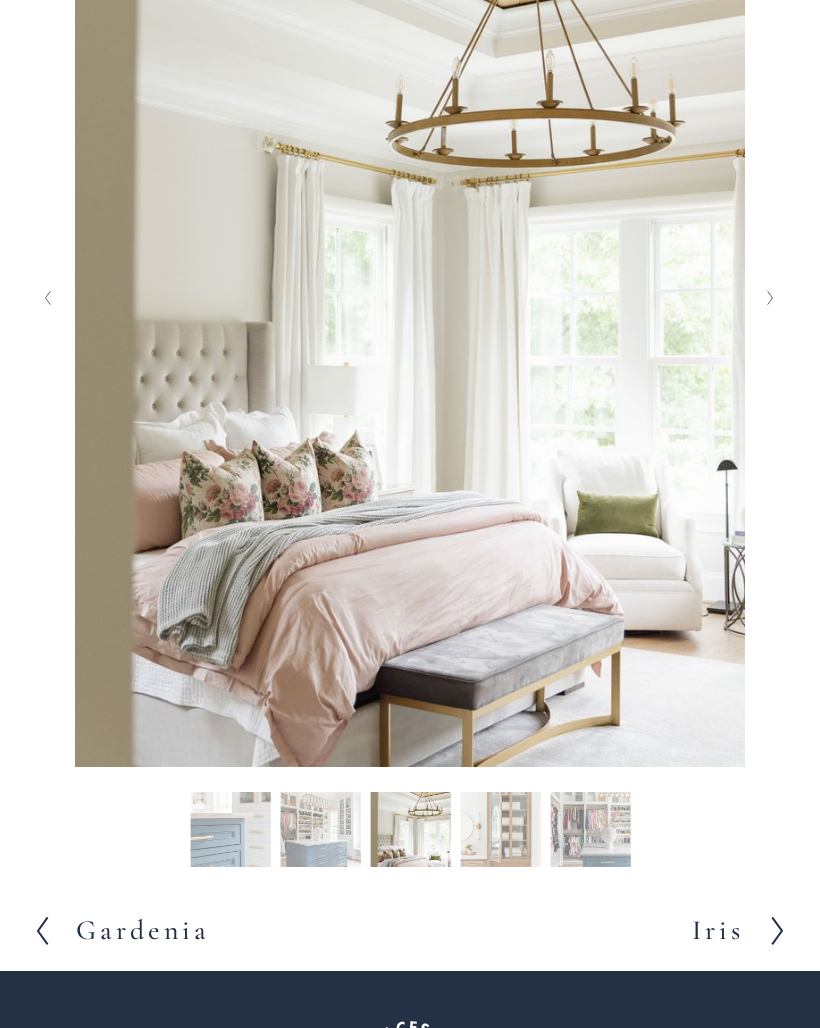 click on "Slide 92
Slide 92 (current slide)" at bounding box center (500, 832) 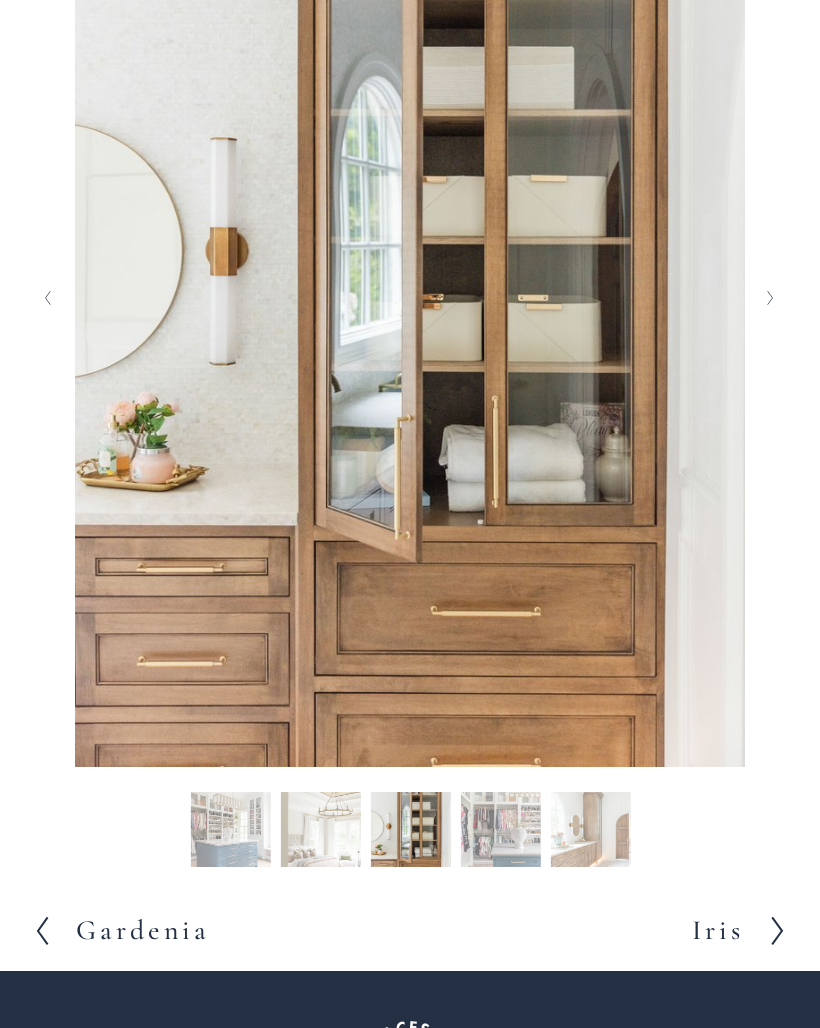 click on "Slide 93
Slide 93 (current slide)" at bounding box center (500, 832) 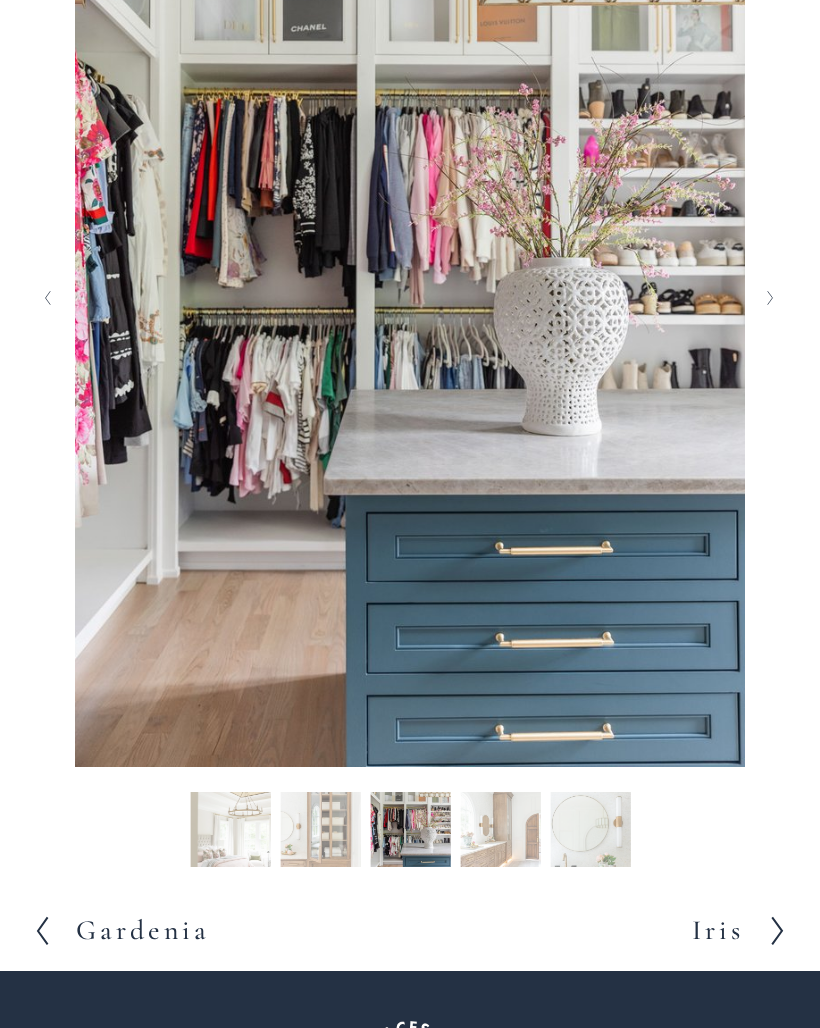 click on "Slide 93
Slide 93 (current slide)" at bounding box center (410, 832) 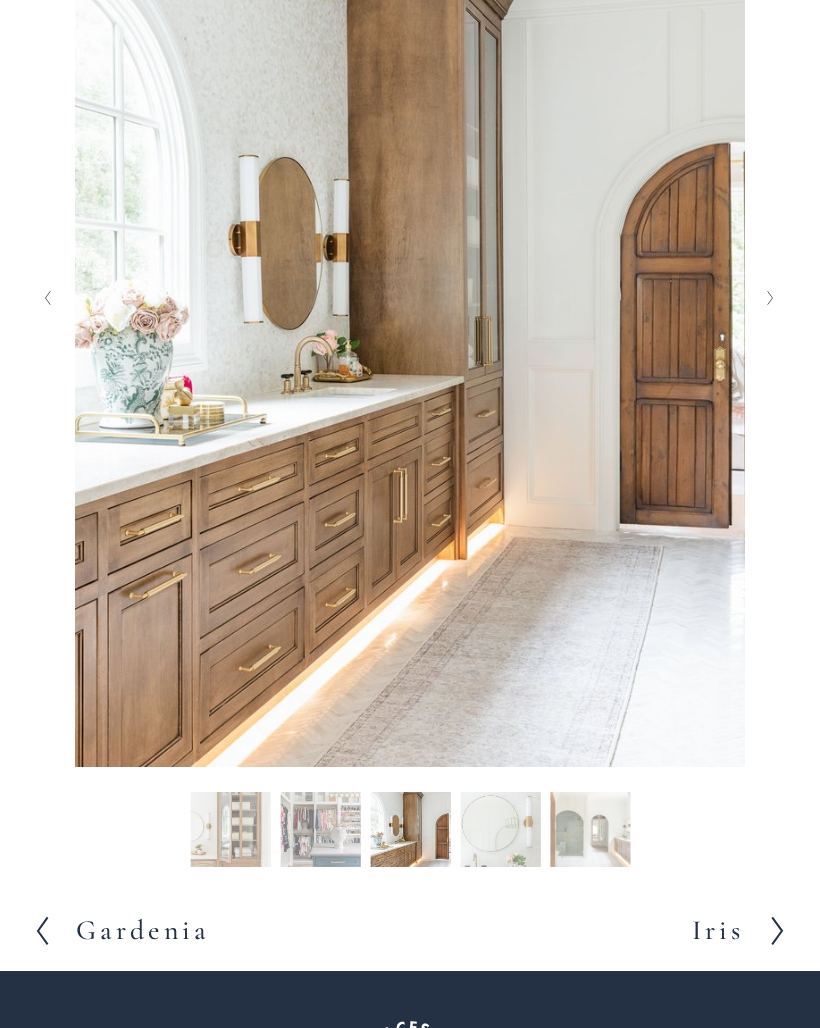 click on "Slide 95
Slide 95 (current slide)" at bounding box center [500, 832] 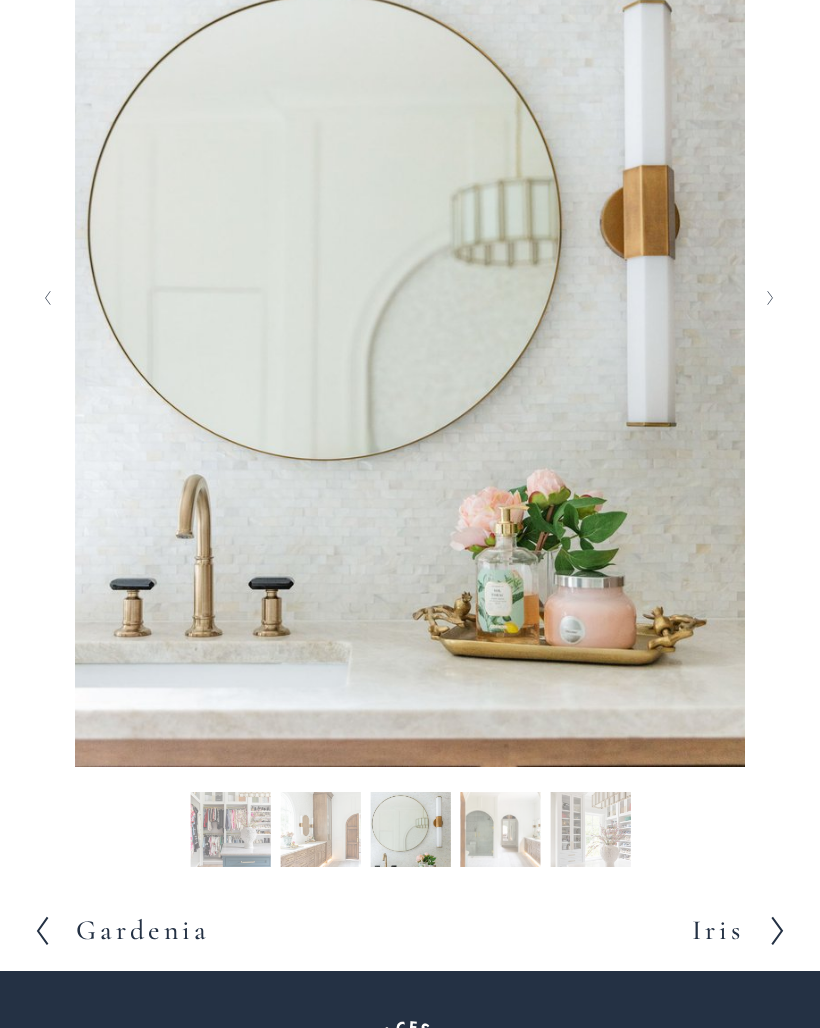 click on "Slide 96
Slide 96 (current slide)" at bounding box center (500, 832) 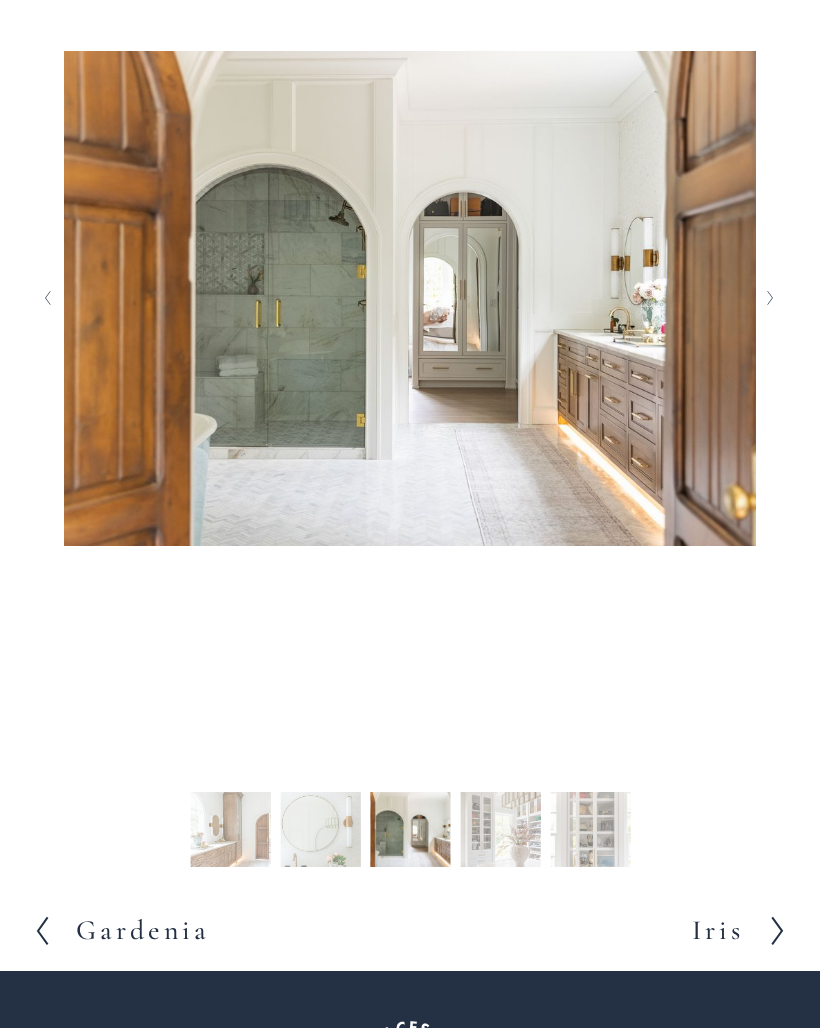 click on "Slide 97
Slide 97 (current slide)" at bounding box center [500, 832] 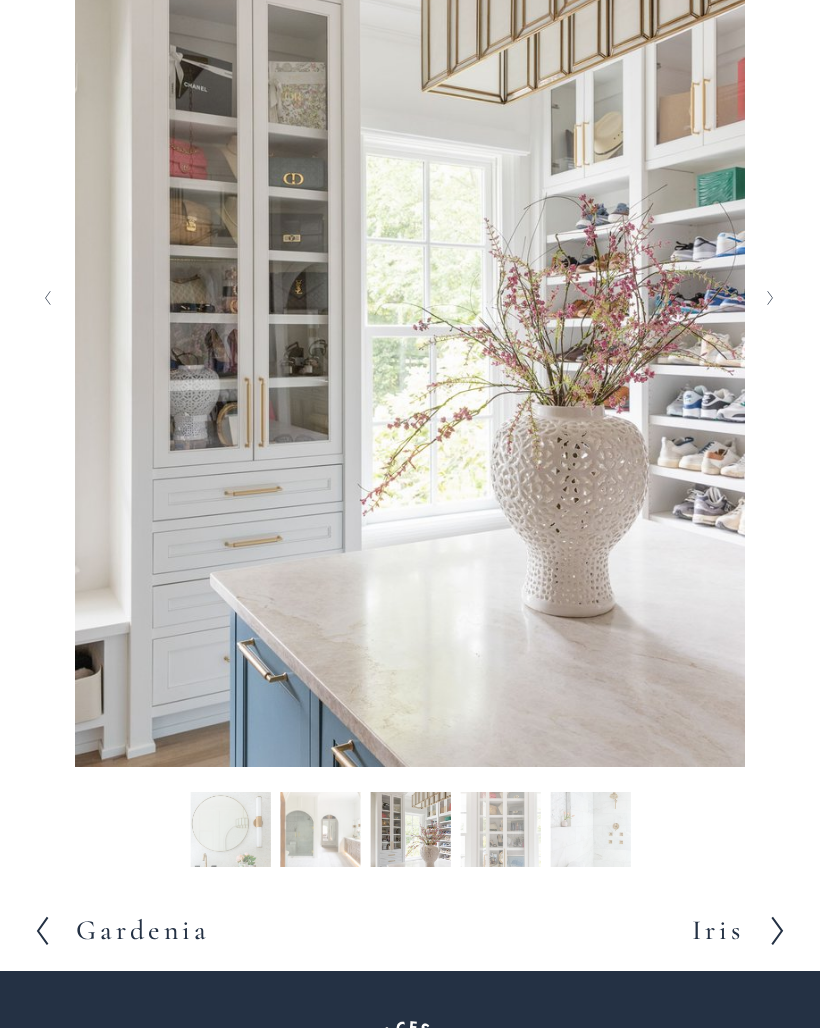 click on "Slide 98
Slide 98 (current slide)" at bounding box center (500, 832) 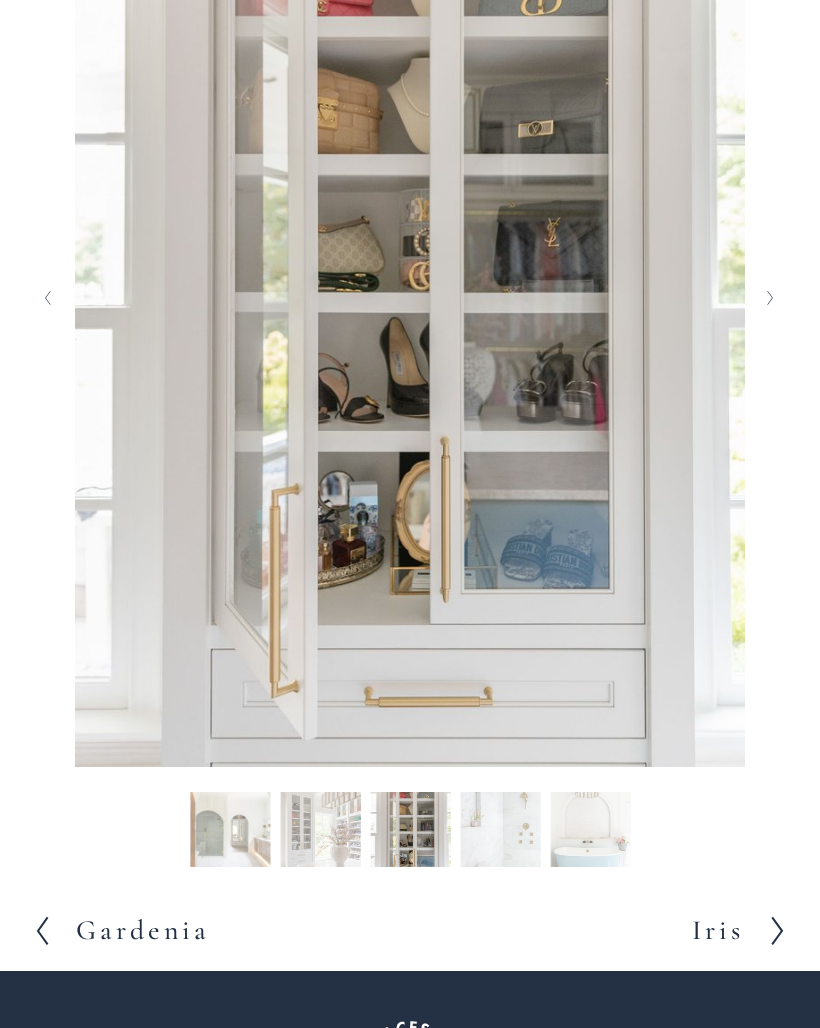 click on "Slide 99
Slide 99 (current slide)" at bounding box center [500, 832] 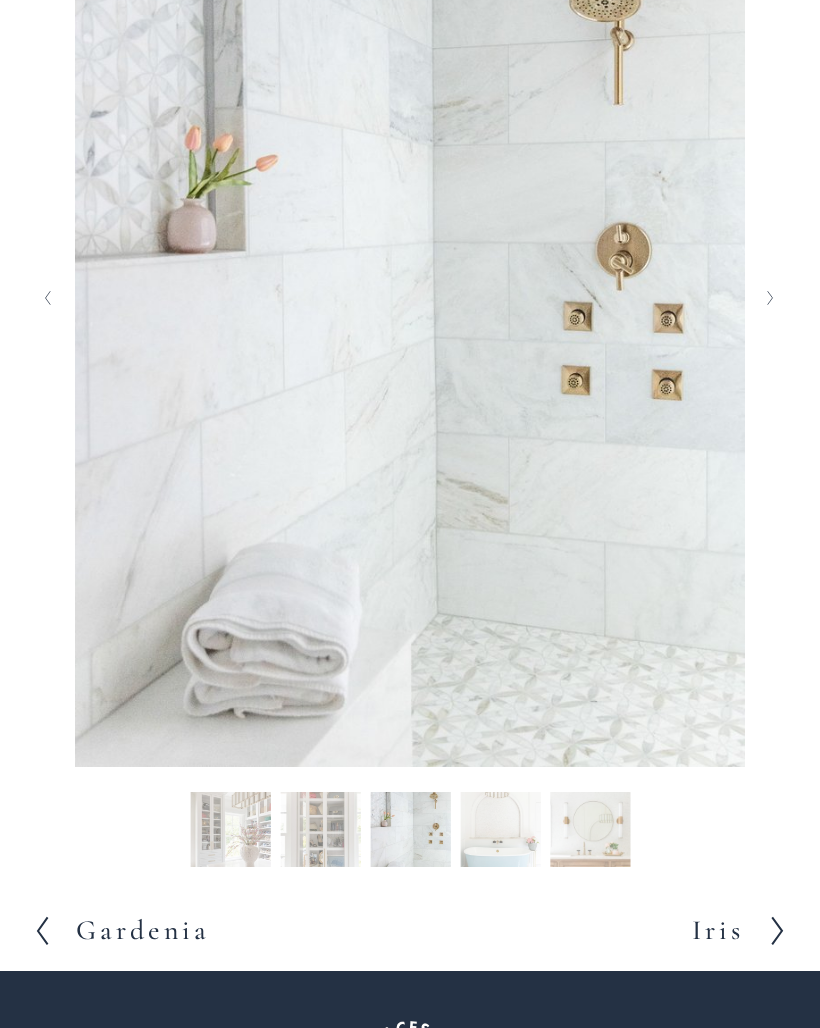 click on "Slide 100
Slide 100 (current slide)" at bounding box center (500, 832) 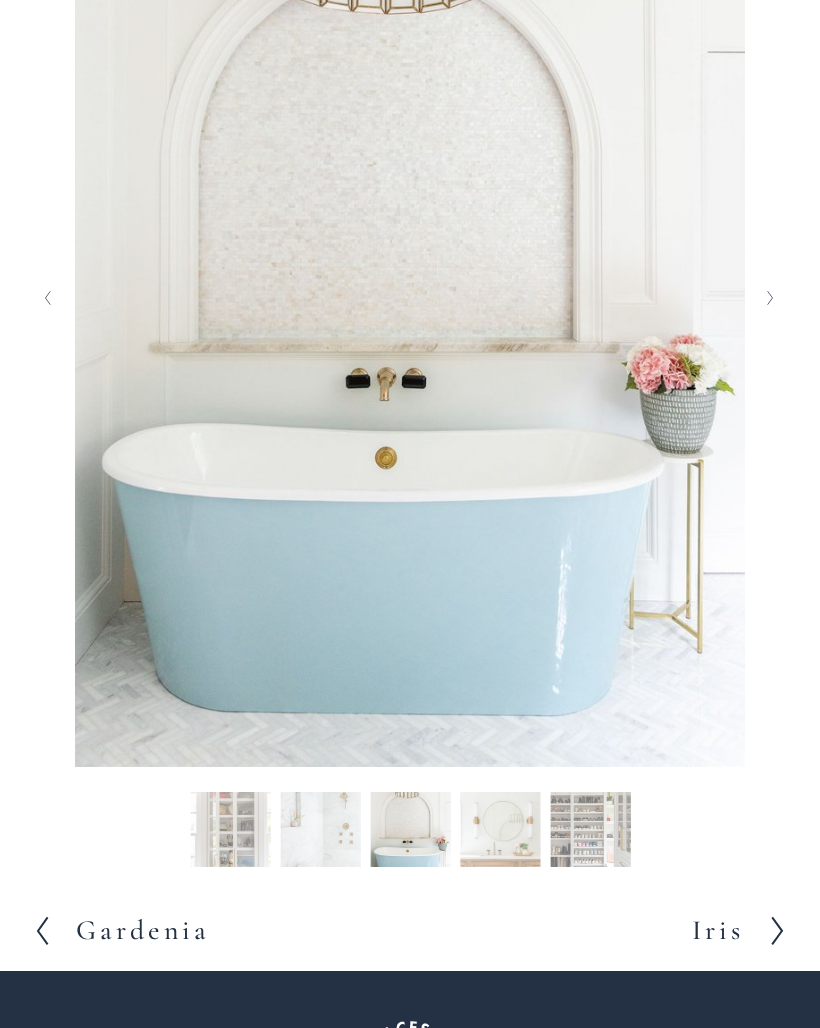 click on "Slide 102
Slide 102 (current slide)" at bounding box center (590, 832) 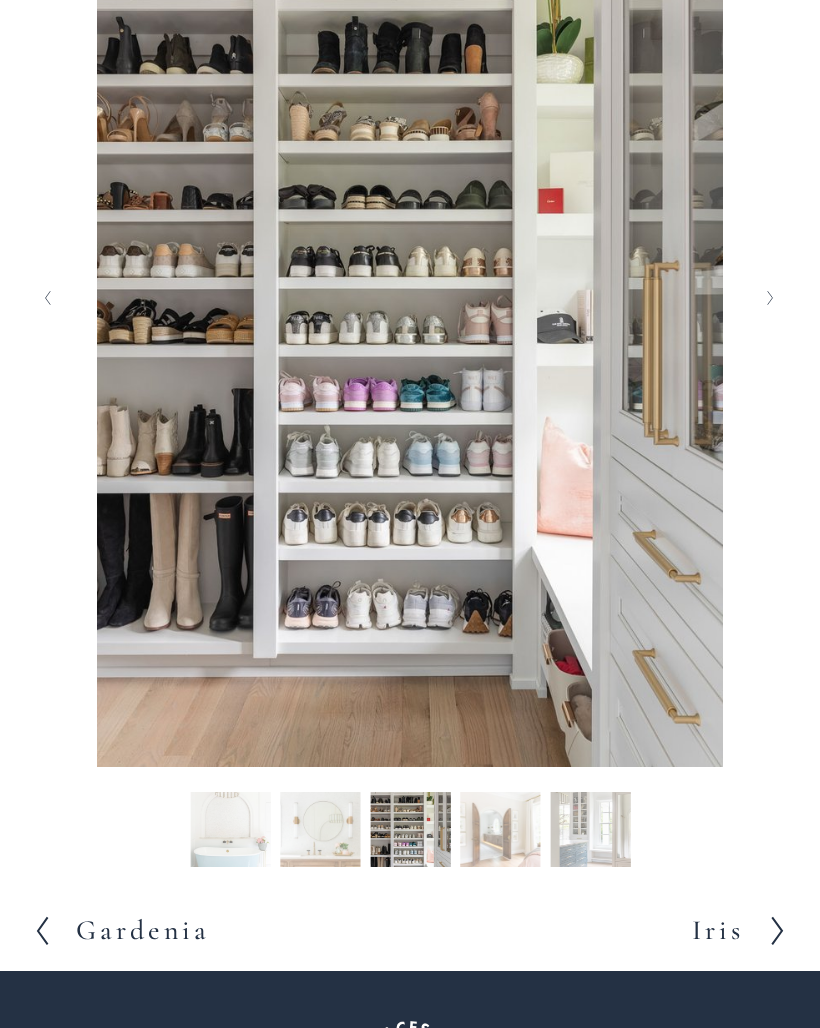click on "Slide 104
Slide 104 (current slide)" at bounding box center [590, 832] 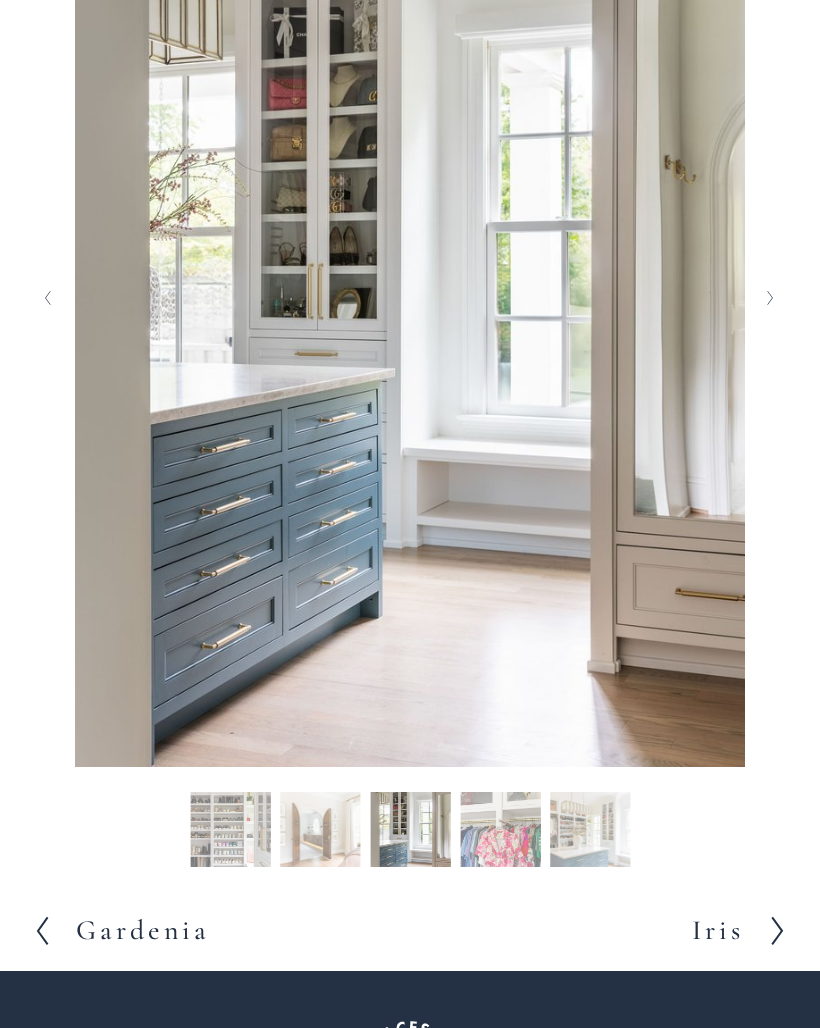 click on "Slide 106
Slide 106 (current slide)" at bounding box center (590, 832) 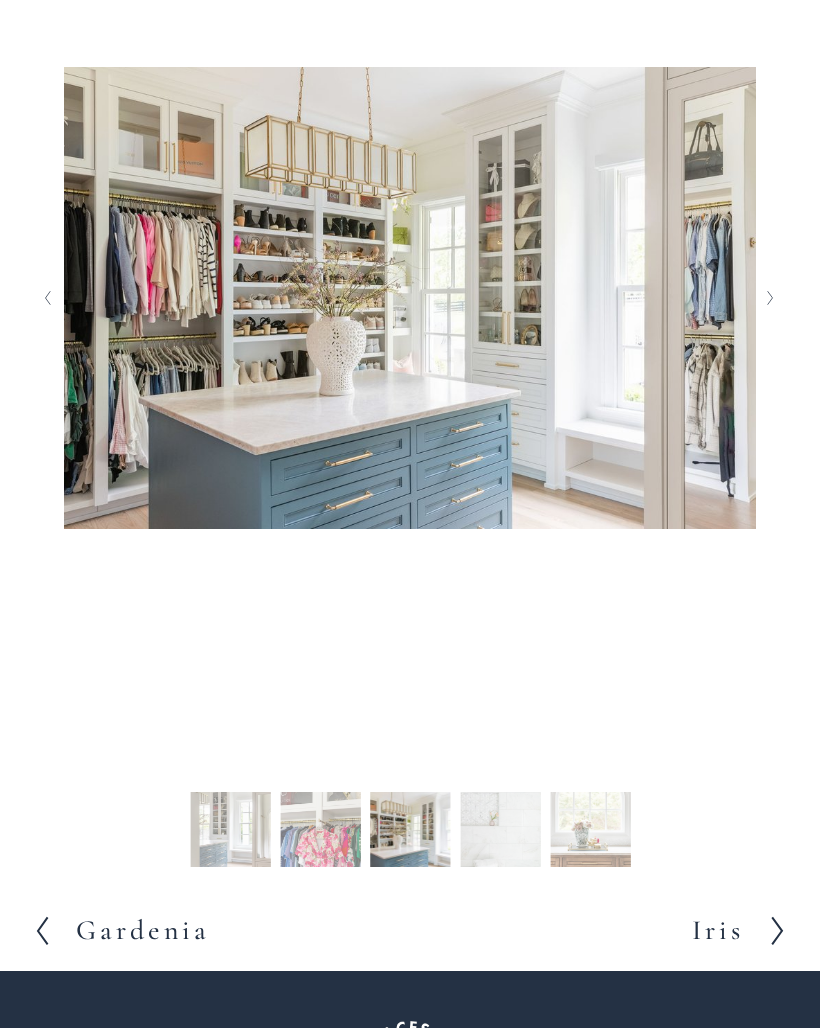 click on "Slide 108
Slide 108 (current slide)" at bounding box center (590, 832) 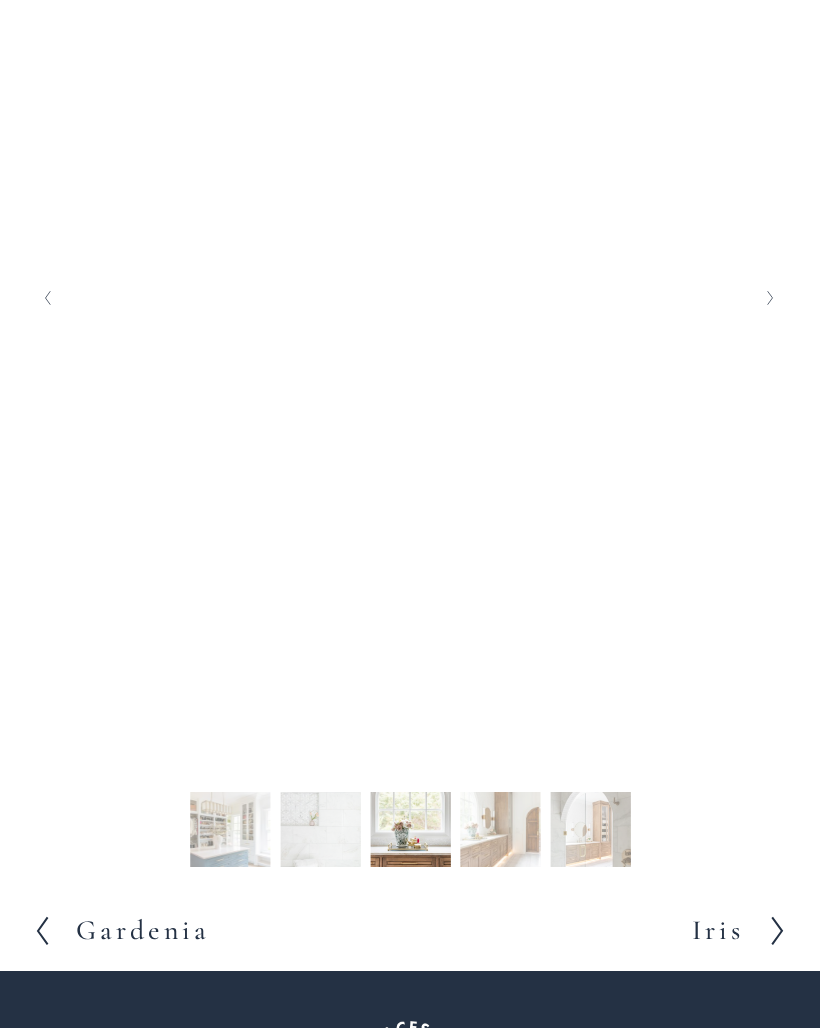 click on "Slide 110
Slide 110 (current slide)" at bounding box center [590, 832] 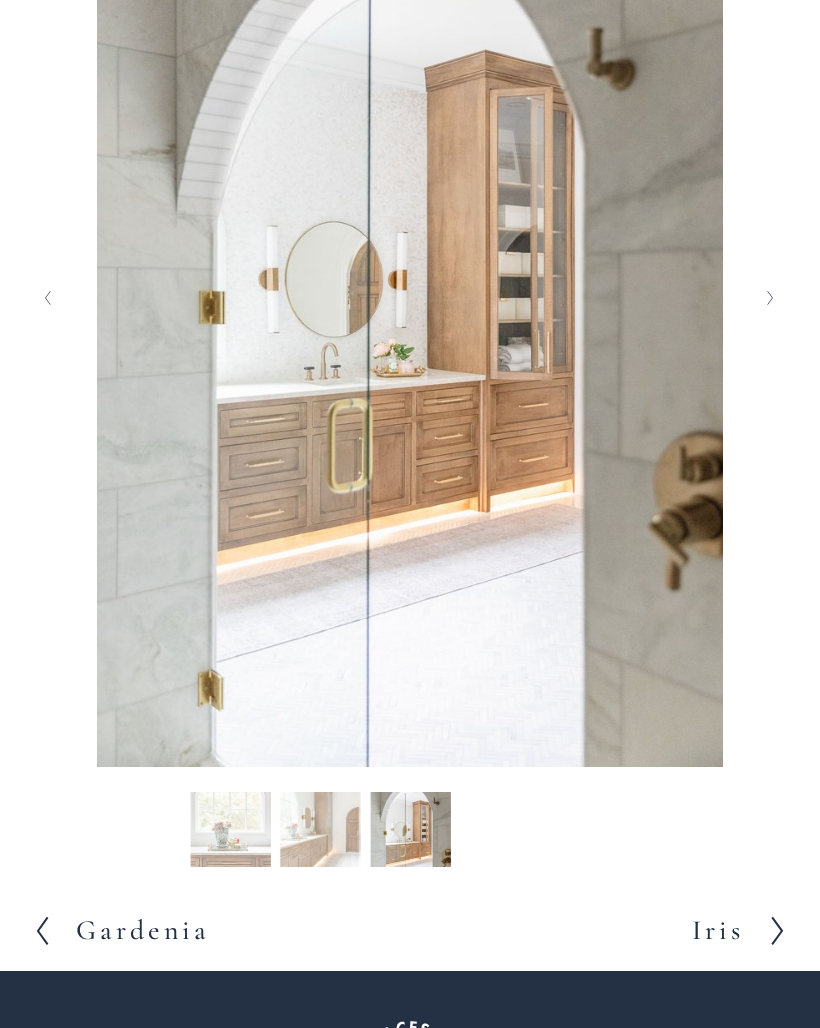 click on "Slide 110
Slide 110 (current slide)" at bounding box center (410, 832) 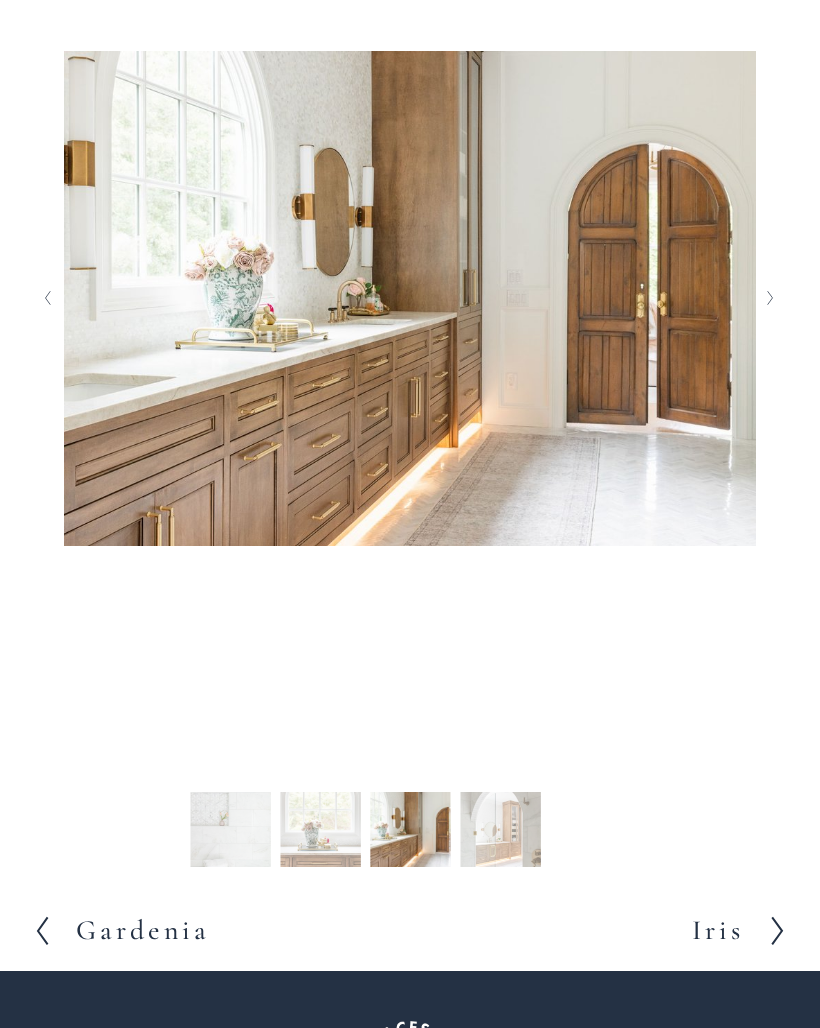 click on "Slide 108
Slide 108 (current slide)" at bounding box center (320, 832) 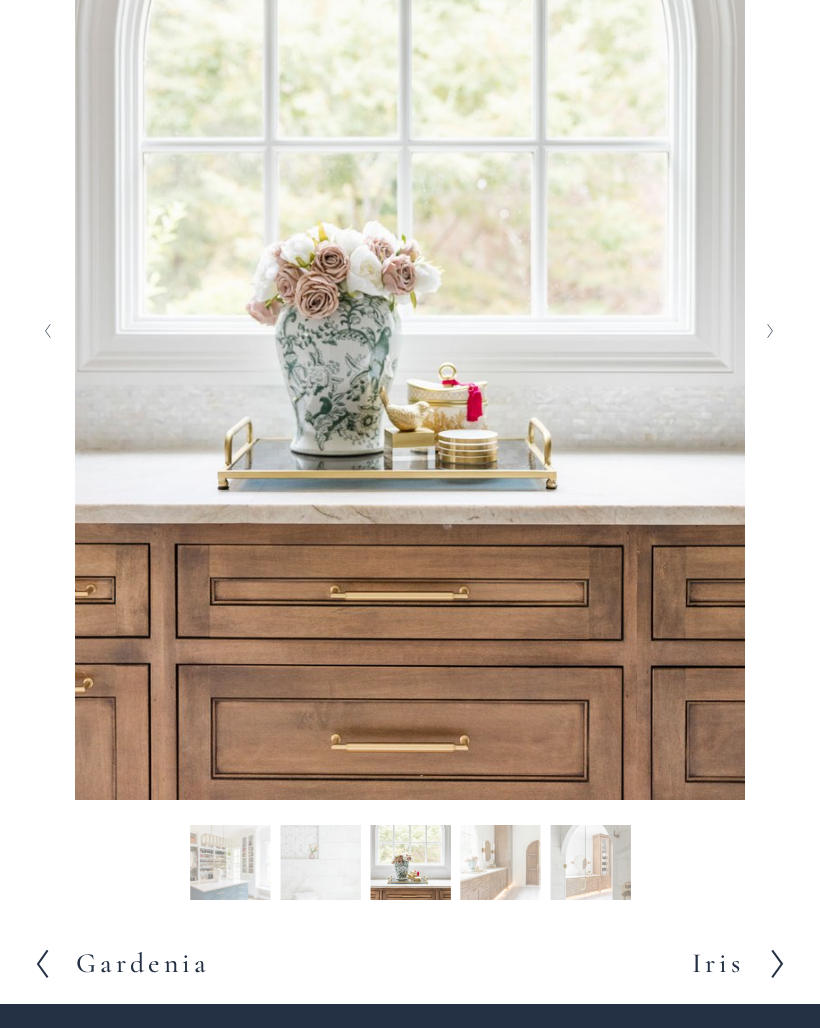 scroll, scrollTop: 455, scrollLeft: 0, axis: vertical 